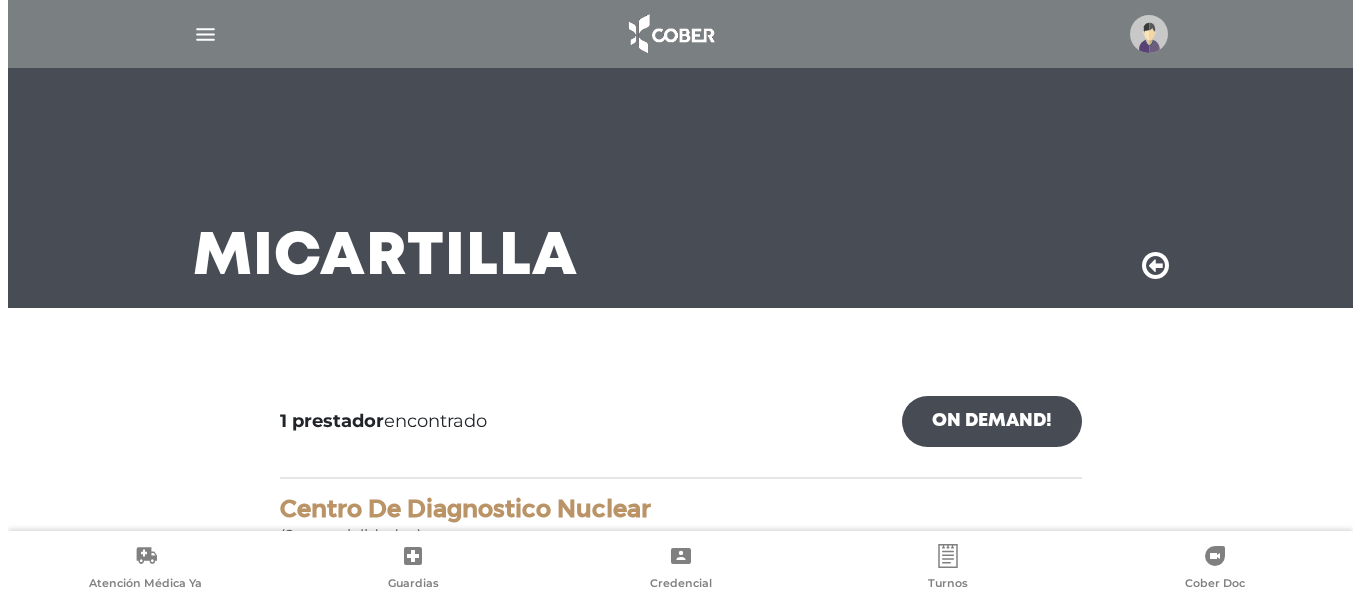 scroll, scrollTop: 200, scrollLeft: 0, axis: vertical 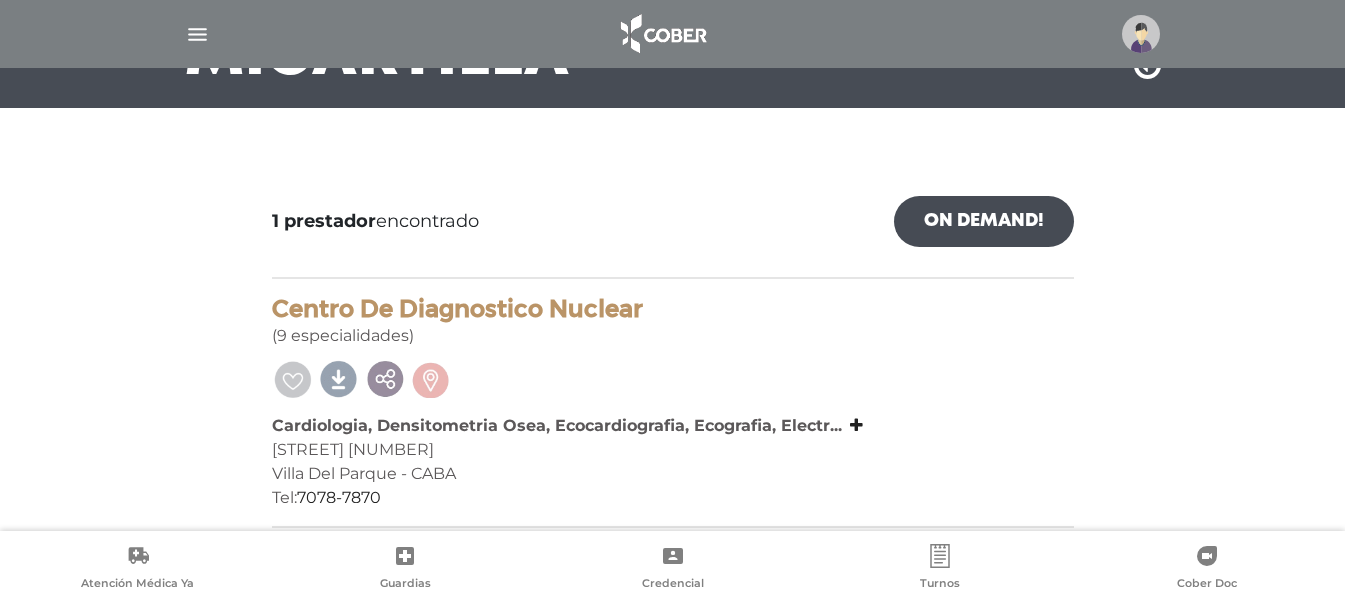 click at bounding box center (1141, 34) 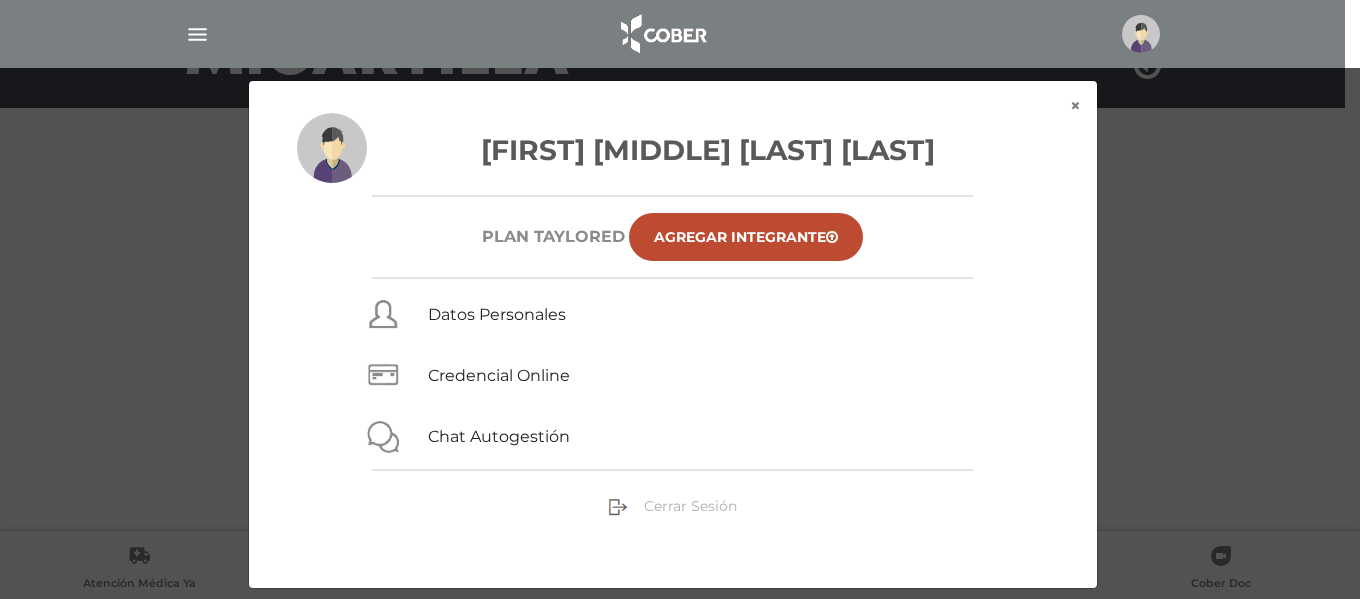 click on "Cerrar Sesión" at bounding box center [690, 506] 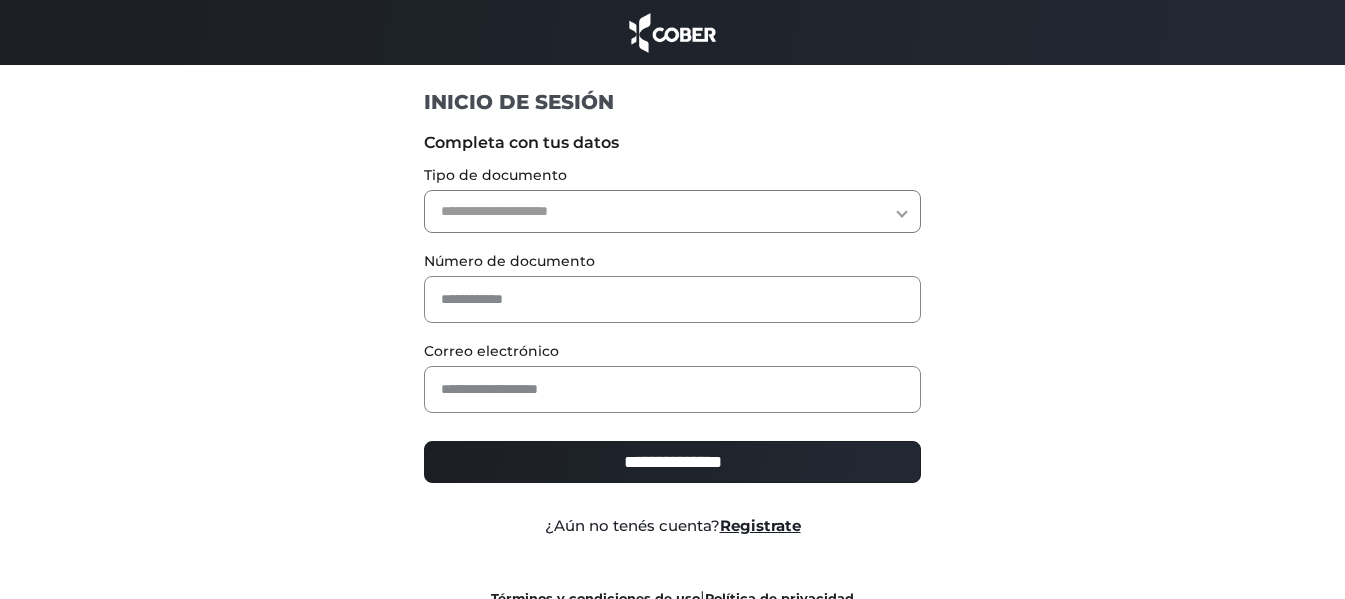 scroll, scrollTop: 0, scrollLeft: 0, axis: both 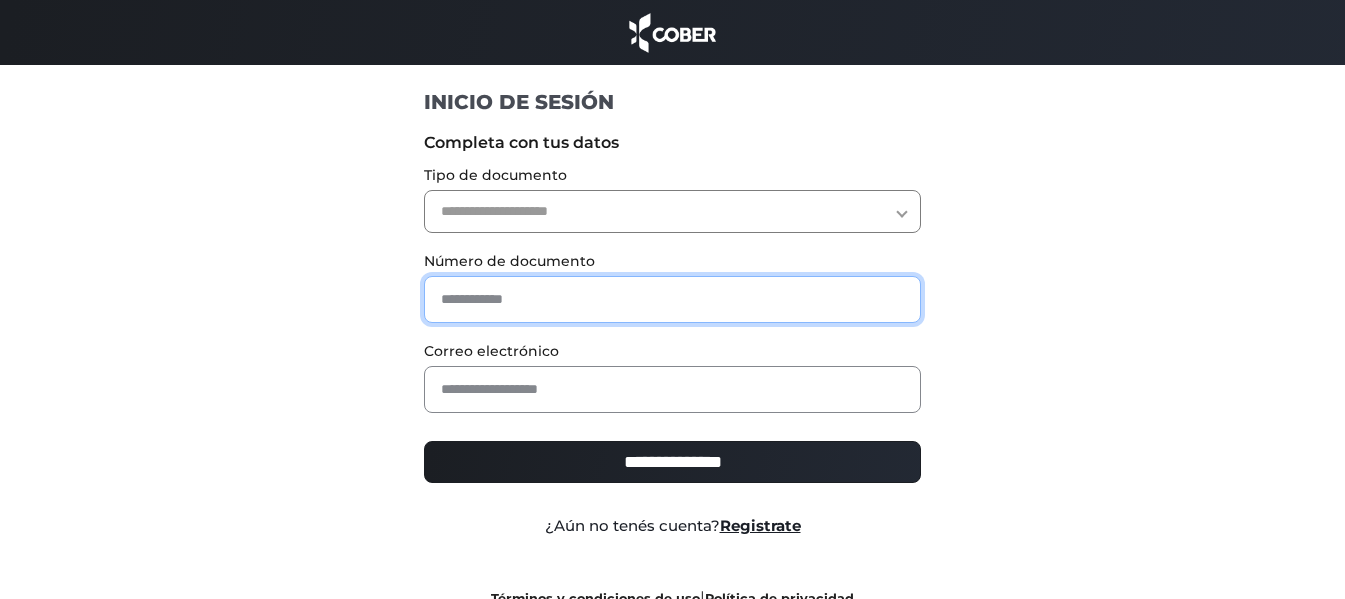 drag, startPoint x: 603, startPoint y: 293, endPoint x: 580, endPoint y: 320, distance: 35.468296 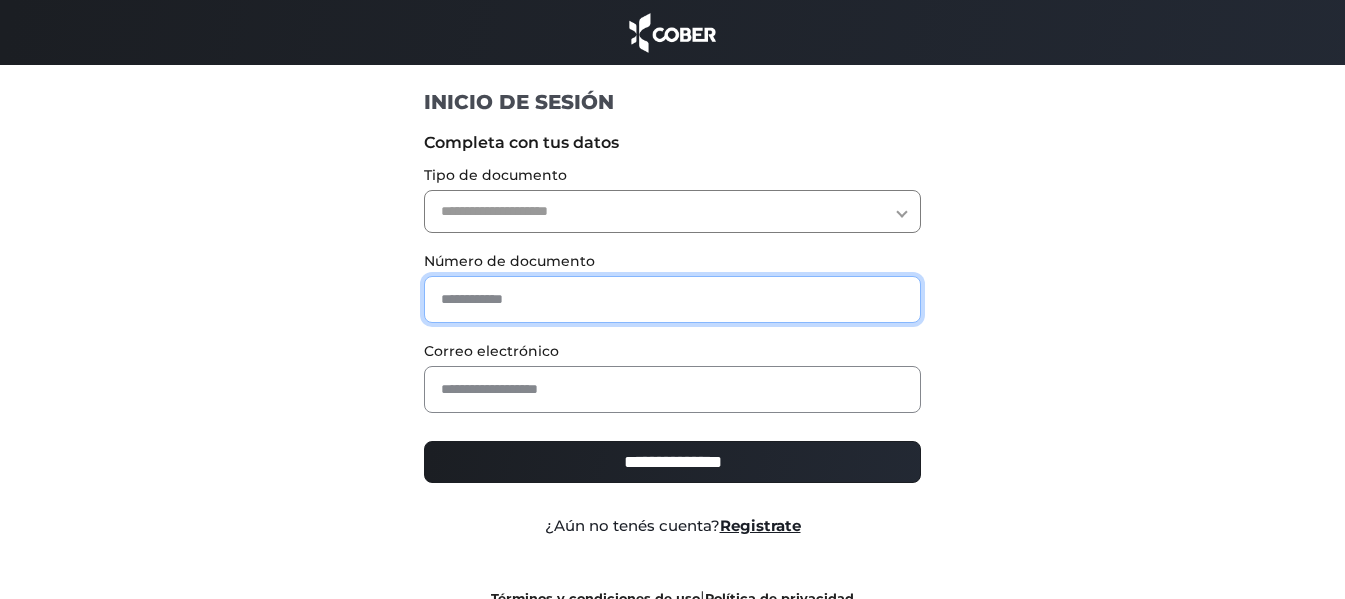click at bounding box center (672, 299) 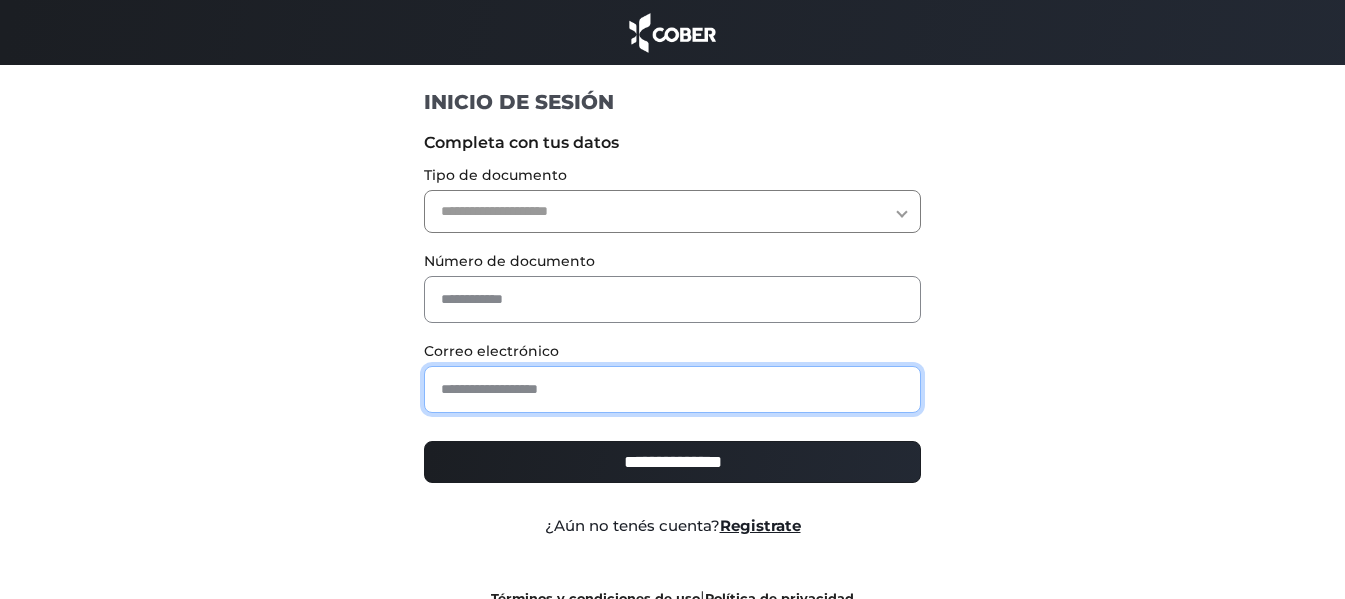 click at bounding box center [672, 389] 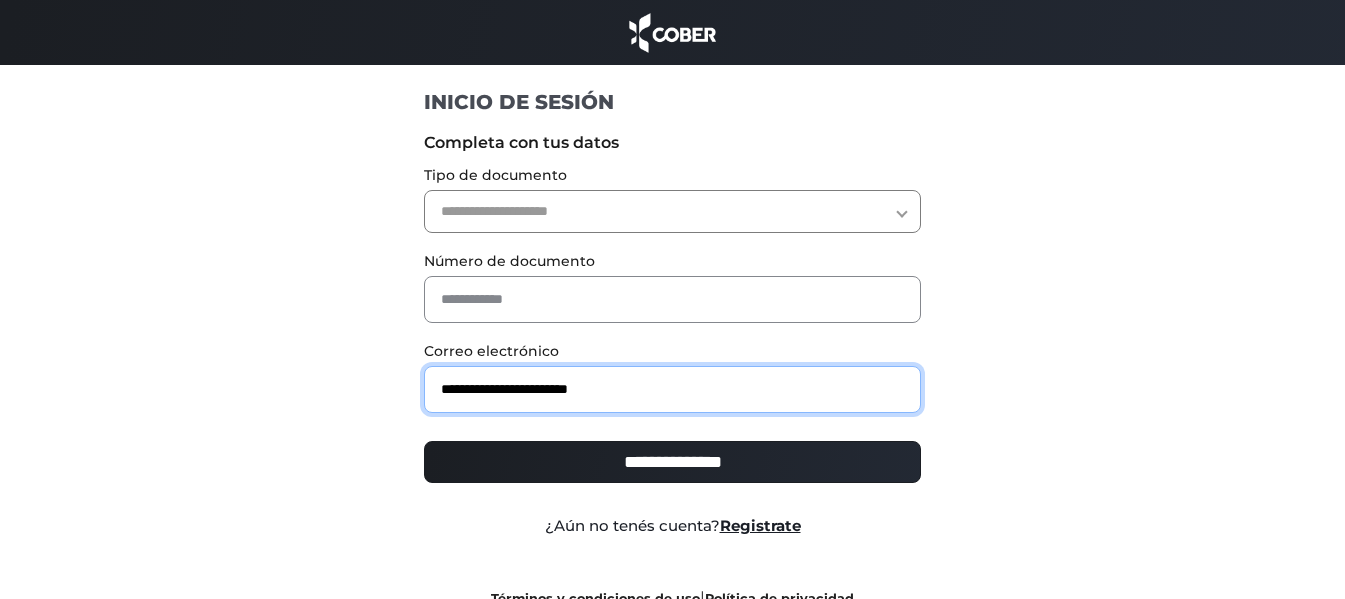 type on "**********" 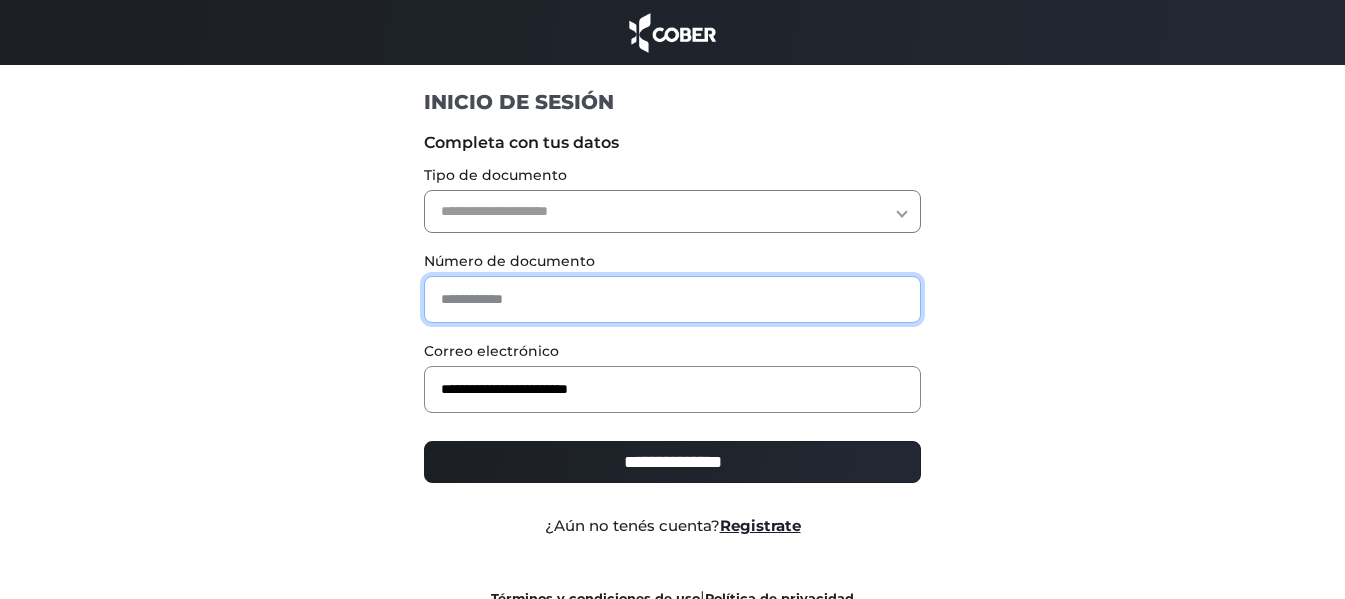 drag, startPoint x: 659, startPoint y: 303, endPoint x: 663, endPoint y: 232, distance: 71.11259 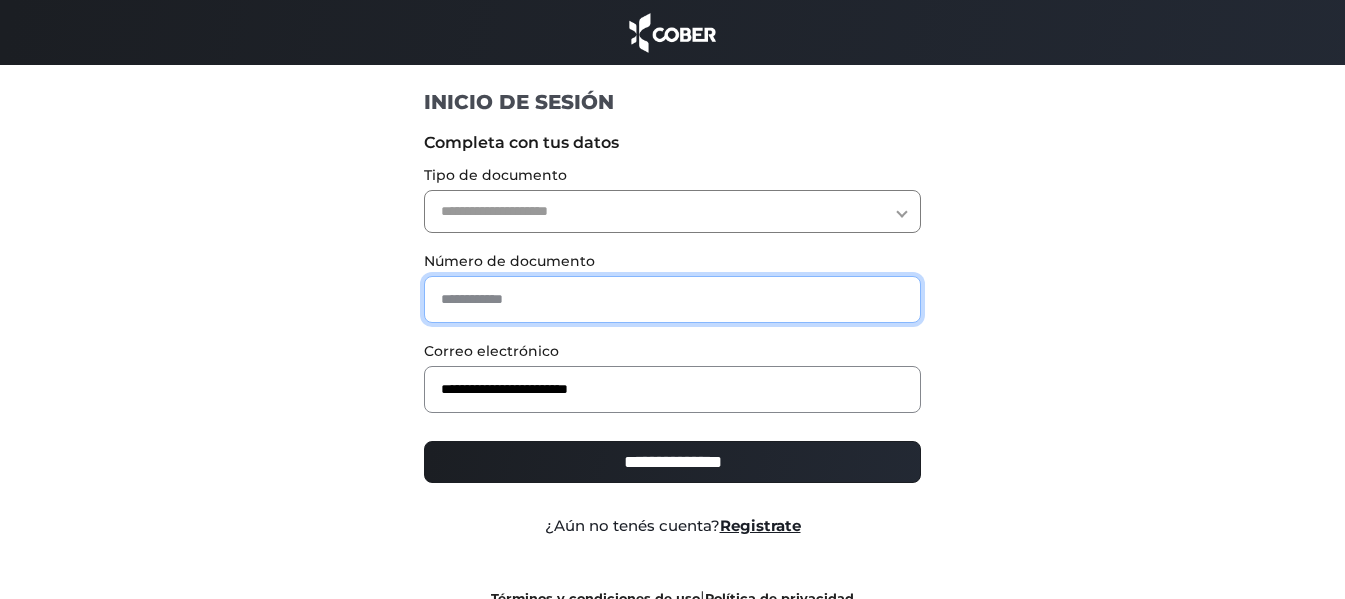 click at bounding box center [672, 299] 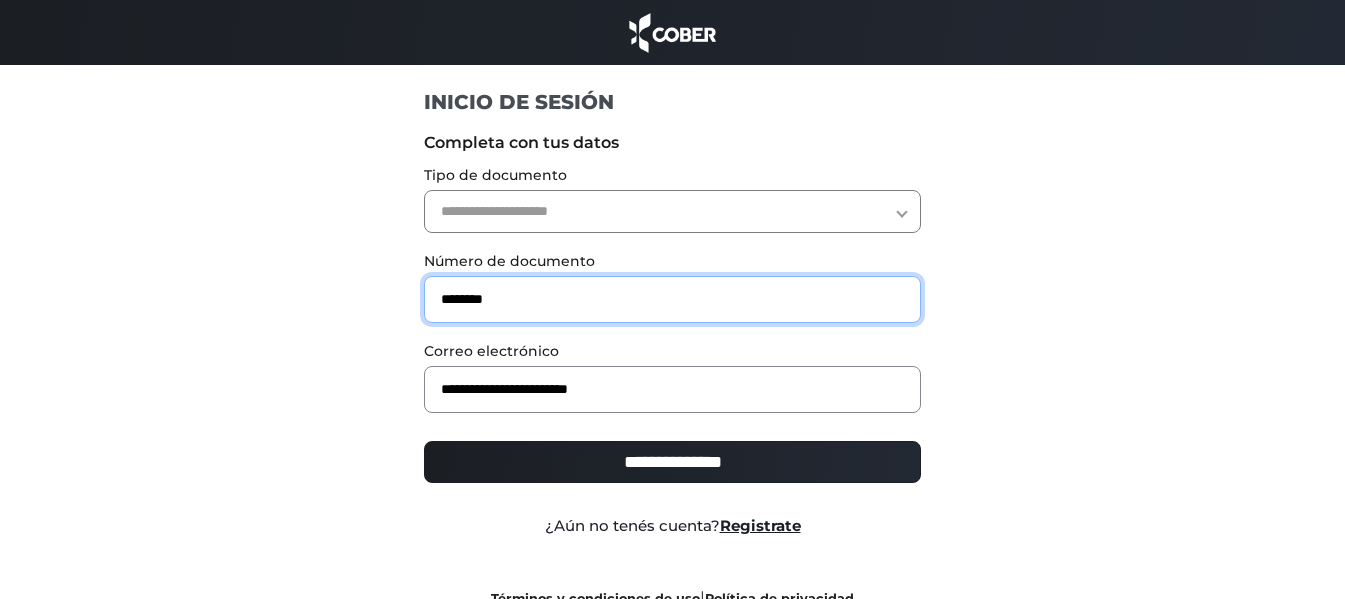 type on "********" 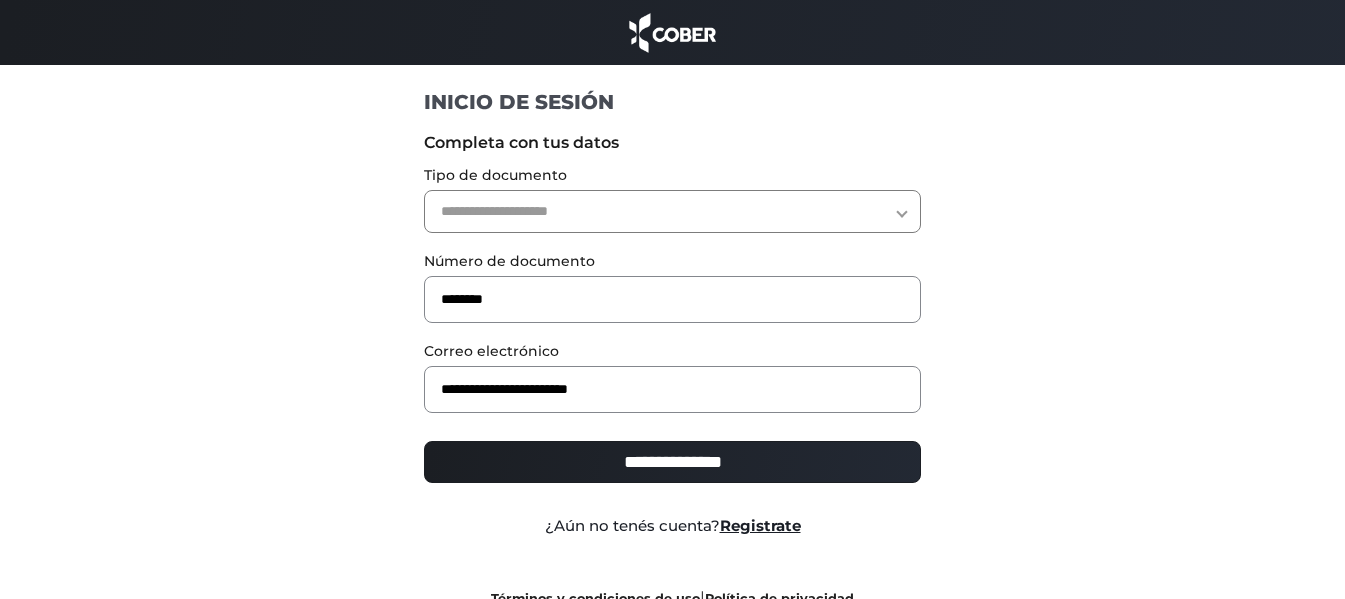 click on "Tipo de documento" at bounding box center (672, 175) 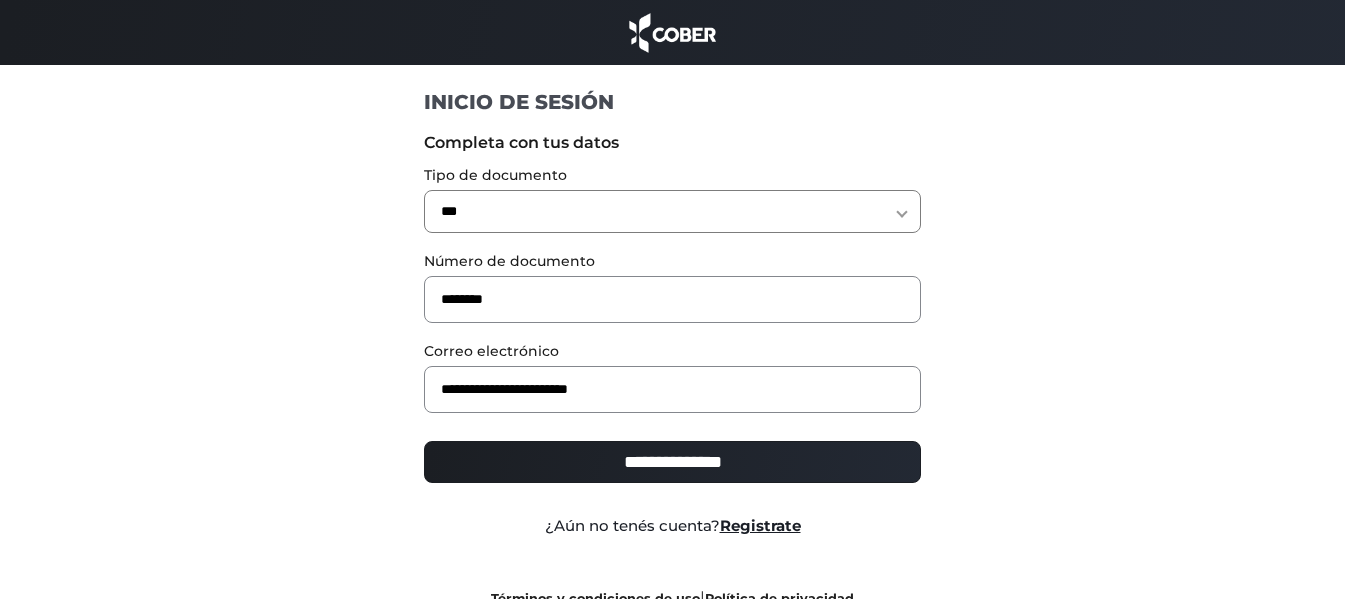 click on "**********" at bounding box center [672, 211] 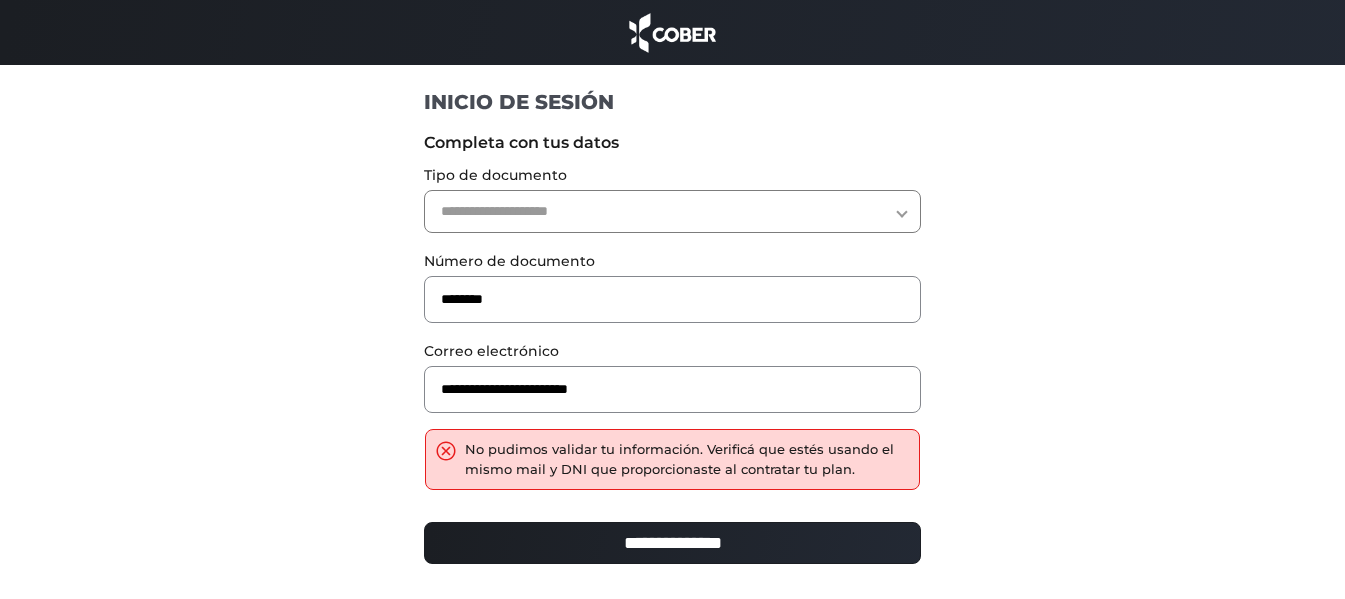 scroll, scrollTop: 0, scrollLeft: 0, axis: both 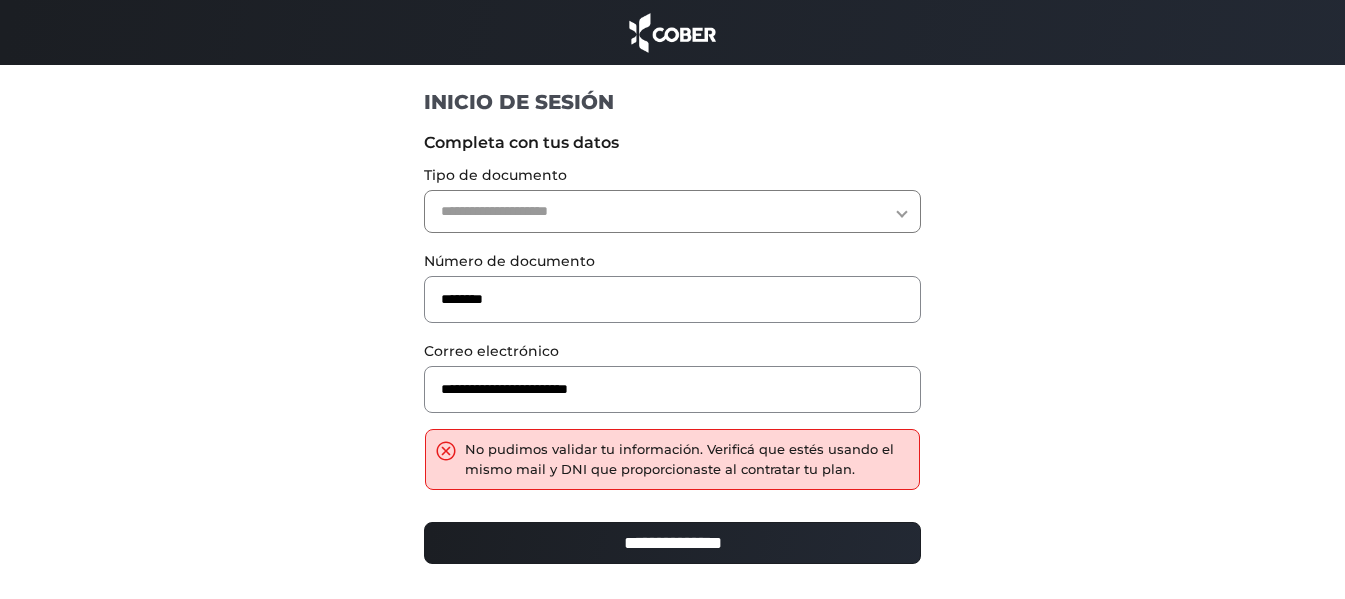 drag, startPoint x: 584, startPoint y: 195, endPoint x: 537, endPoint y: 231, distance: 59.20304 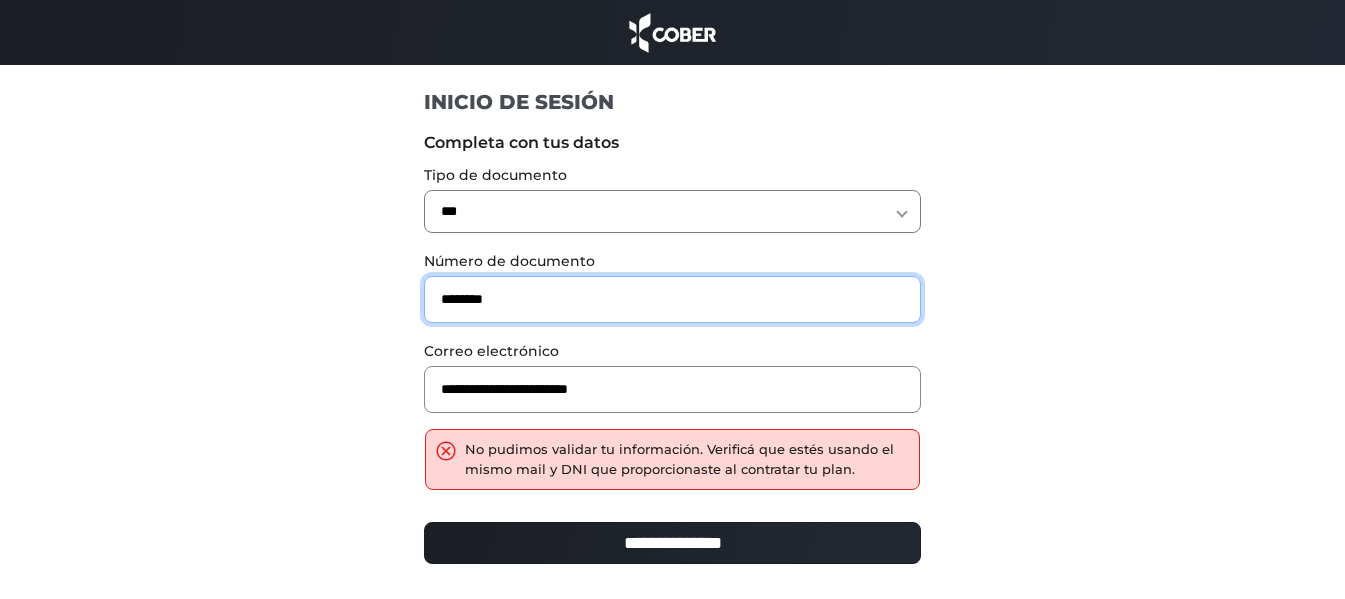 click on "********" at bounding box center [672, 299] 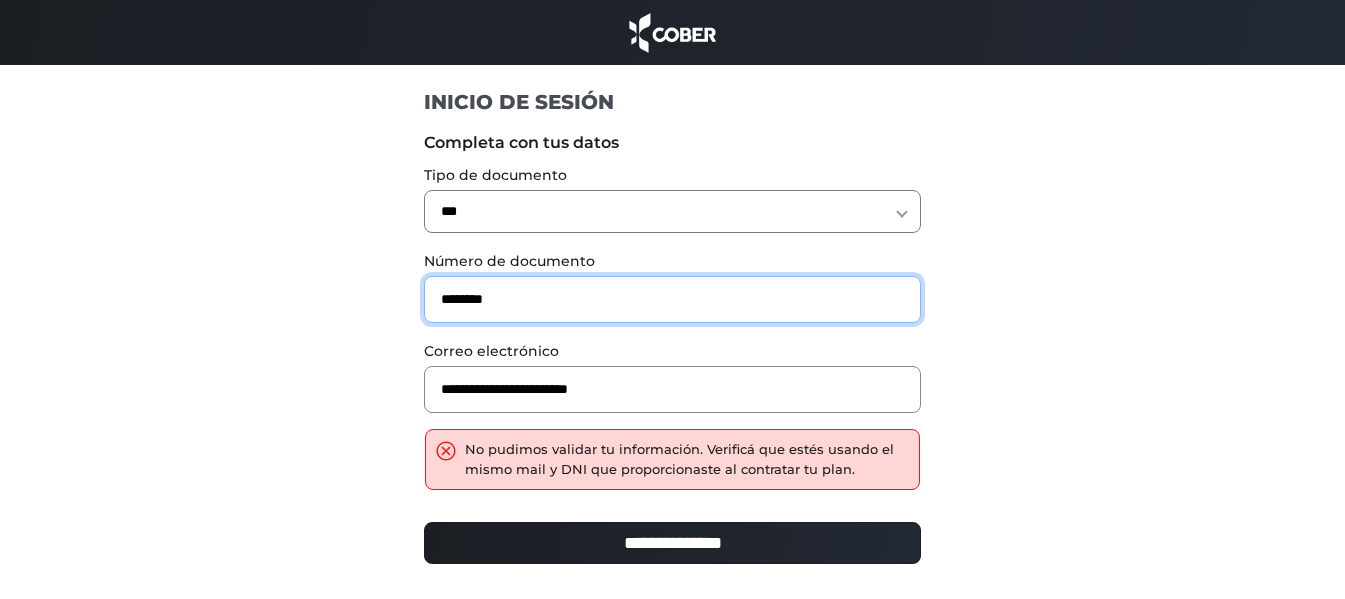 type on "********" 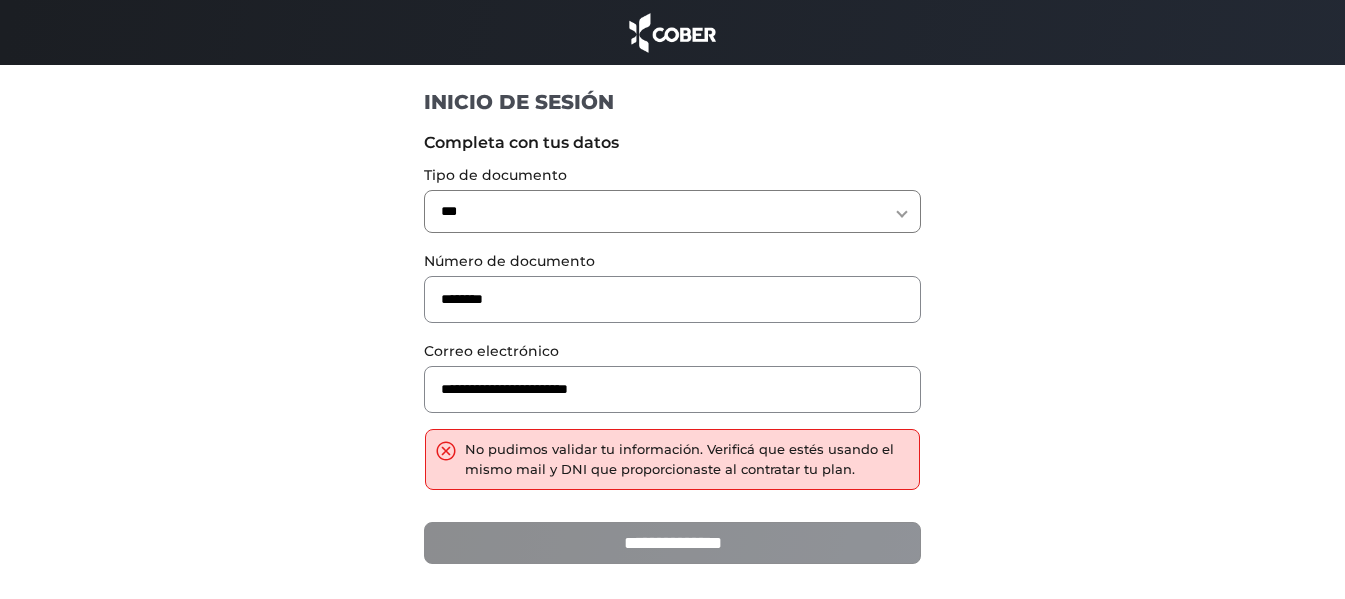 click on "**********" at bounding box center (672, 543) 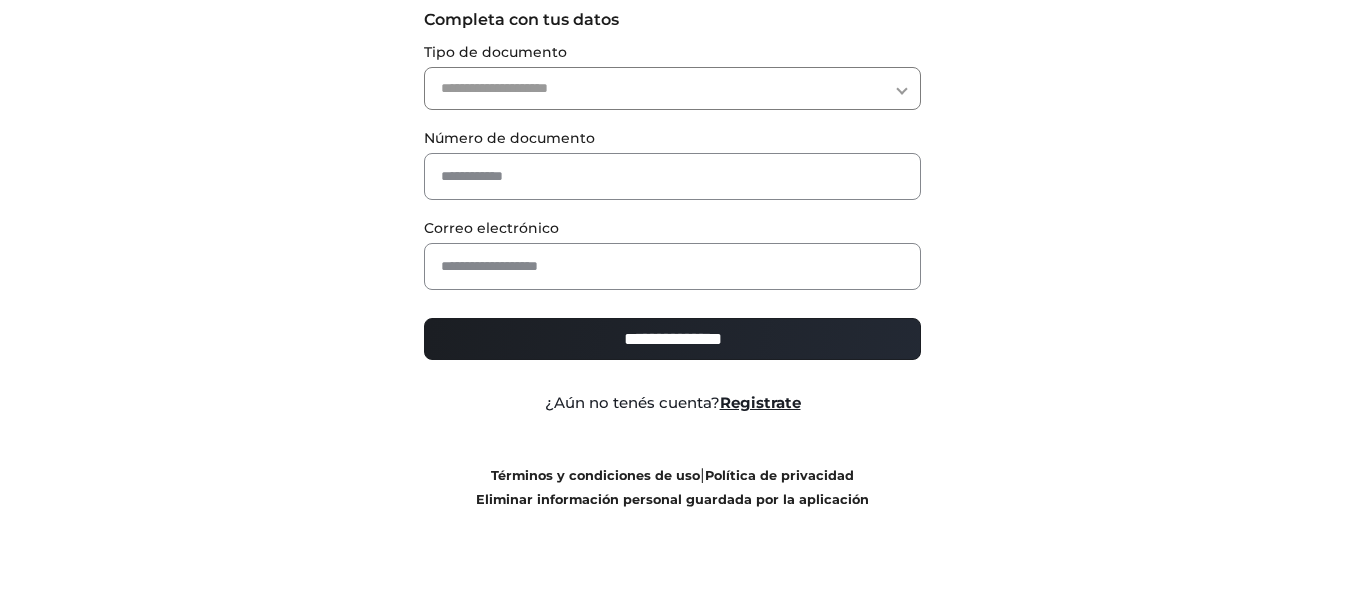 scroll, scrollTop: 0, scrollLeft: 0, axis: both 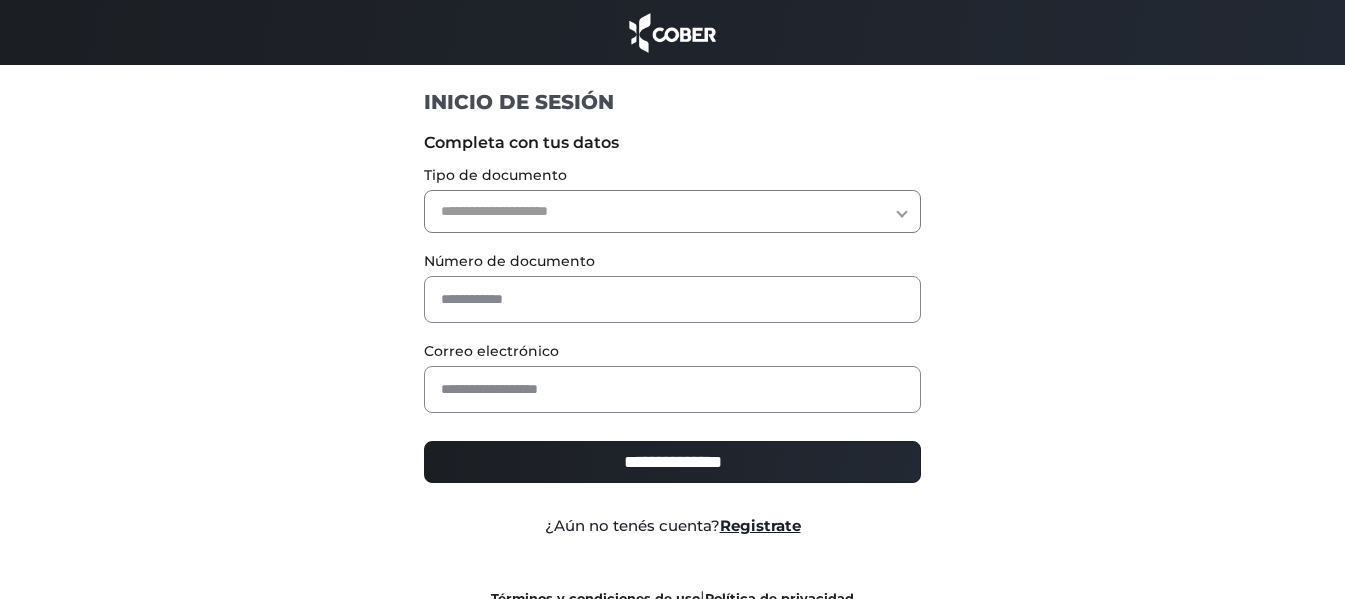 click on "**********" at bounding box center (672, 211) 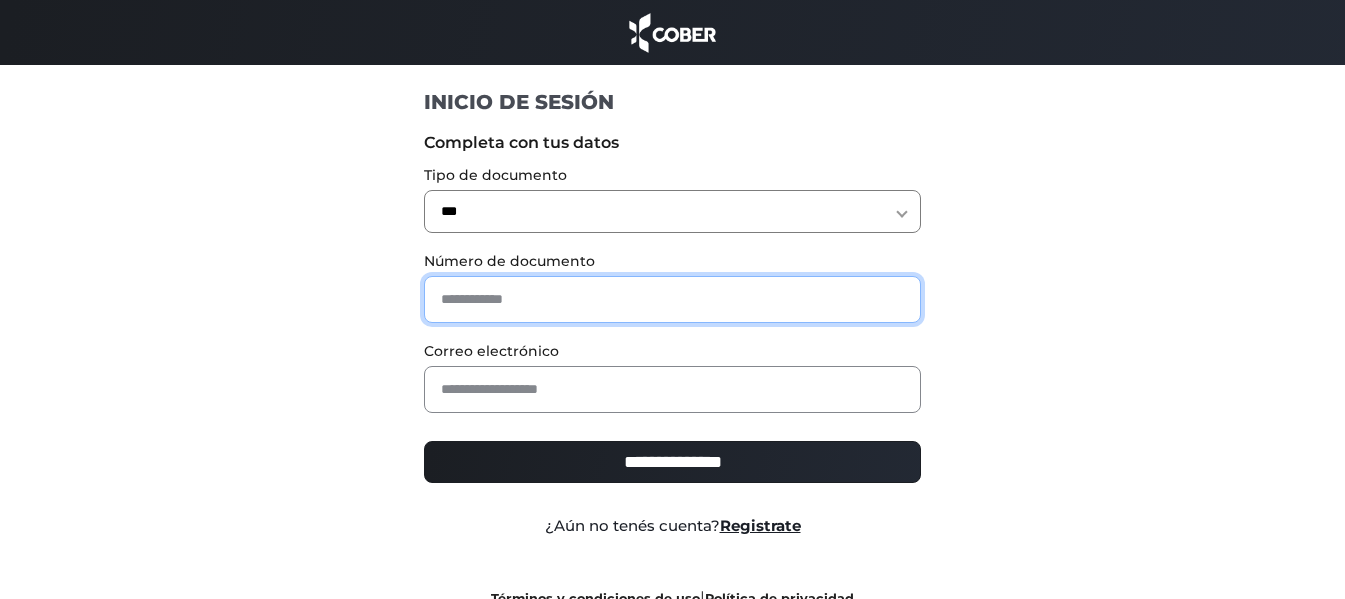 click at bounding box center (672, 299) 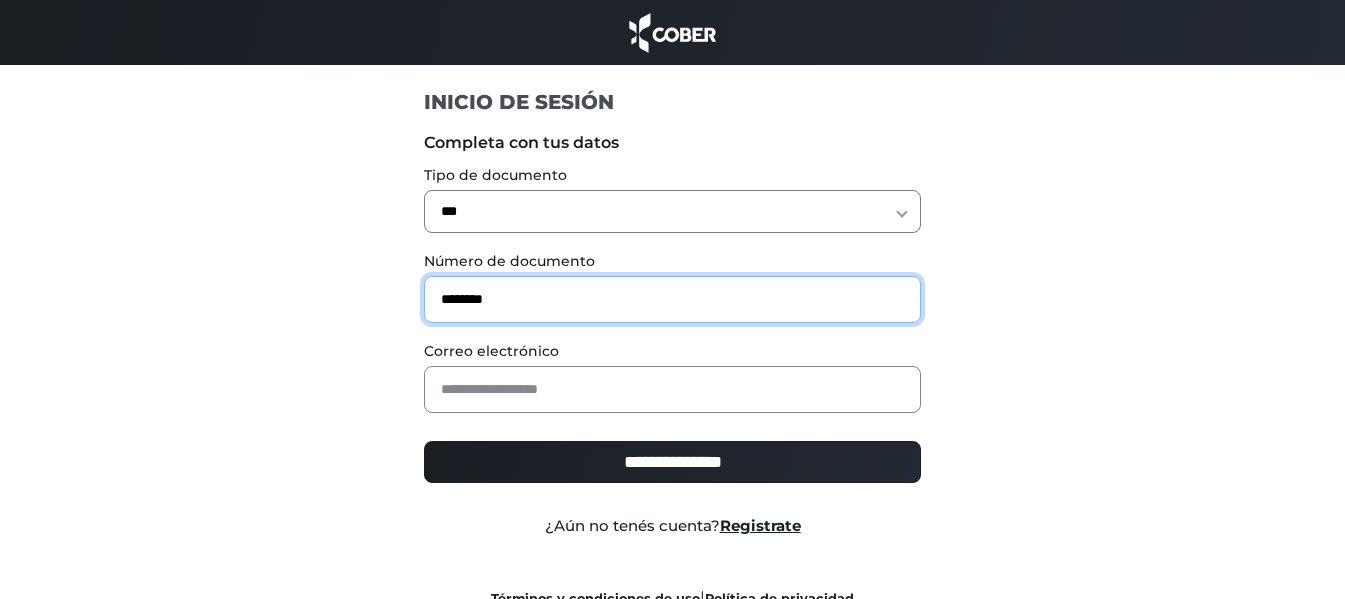 type on "********" 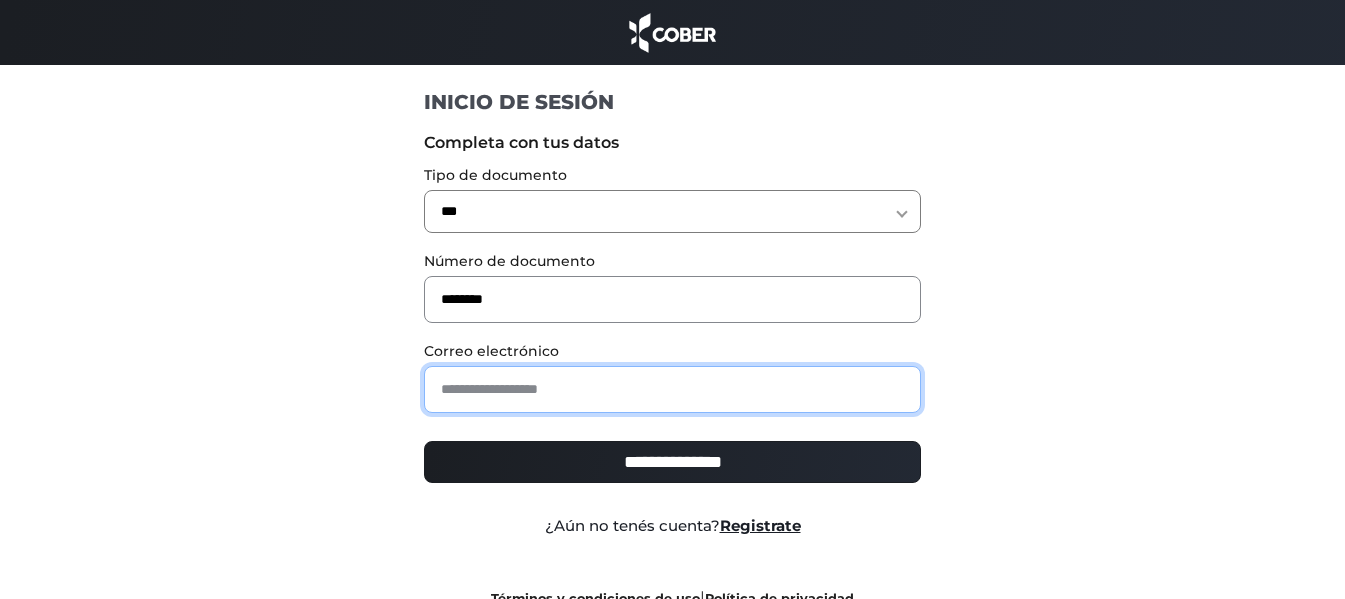 drag, startPoint x: 627, startPoint y: 379, endPoint x: 627, endPoint y: 413, distance: 34 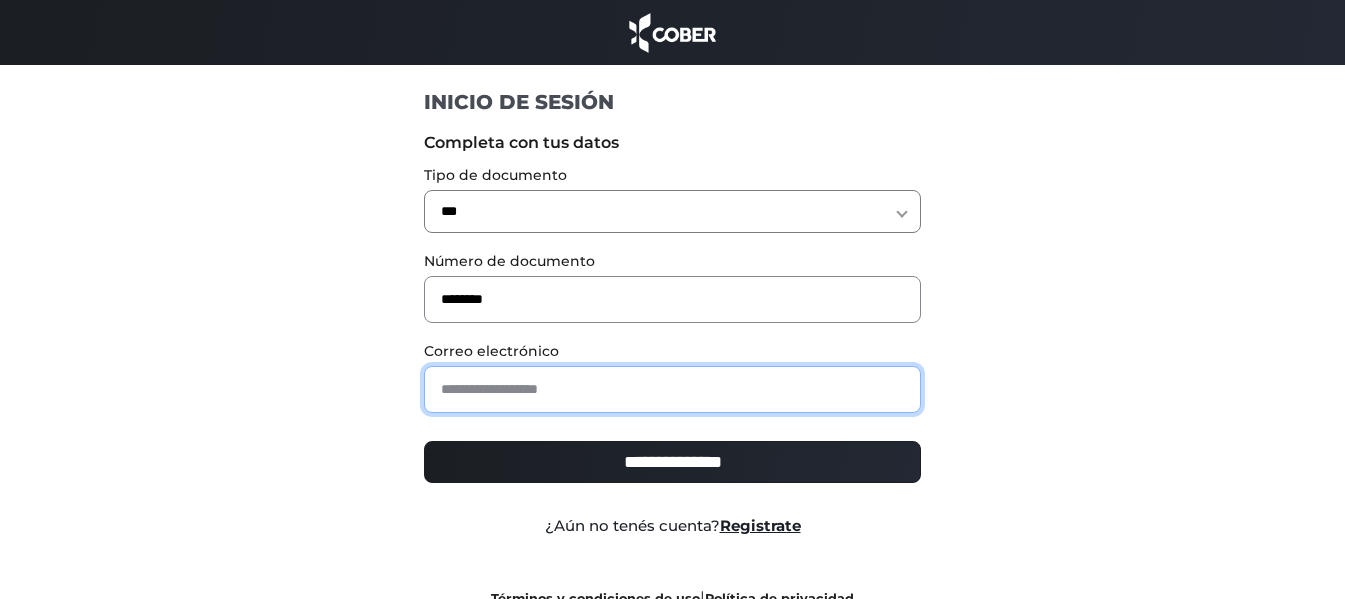 click at bounding box center [672, 389] 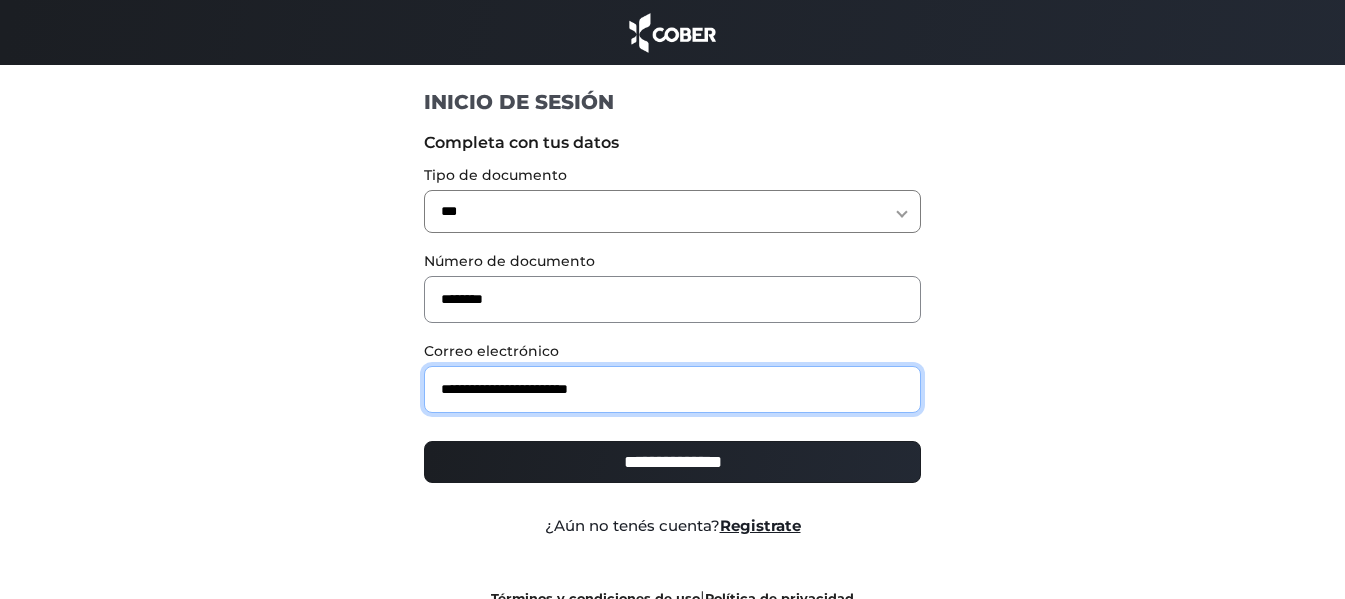type on "**********" 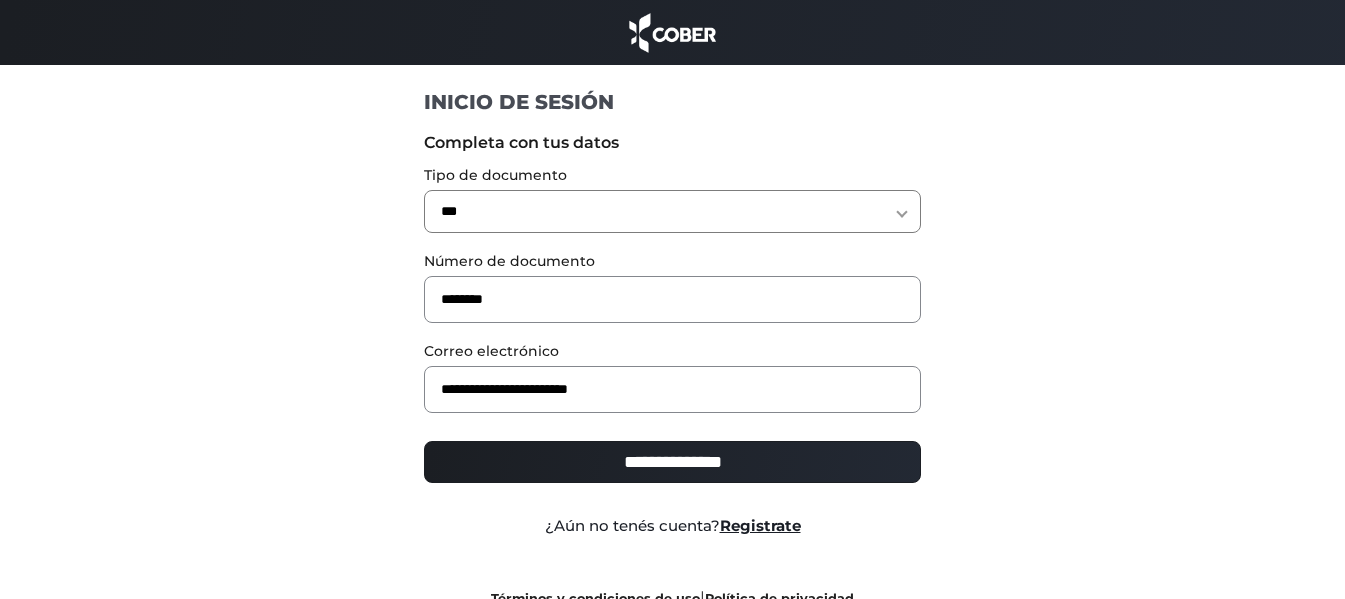 click on "**********" at bounding box center (672, 470) 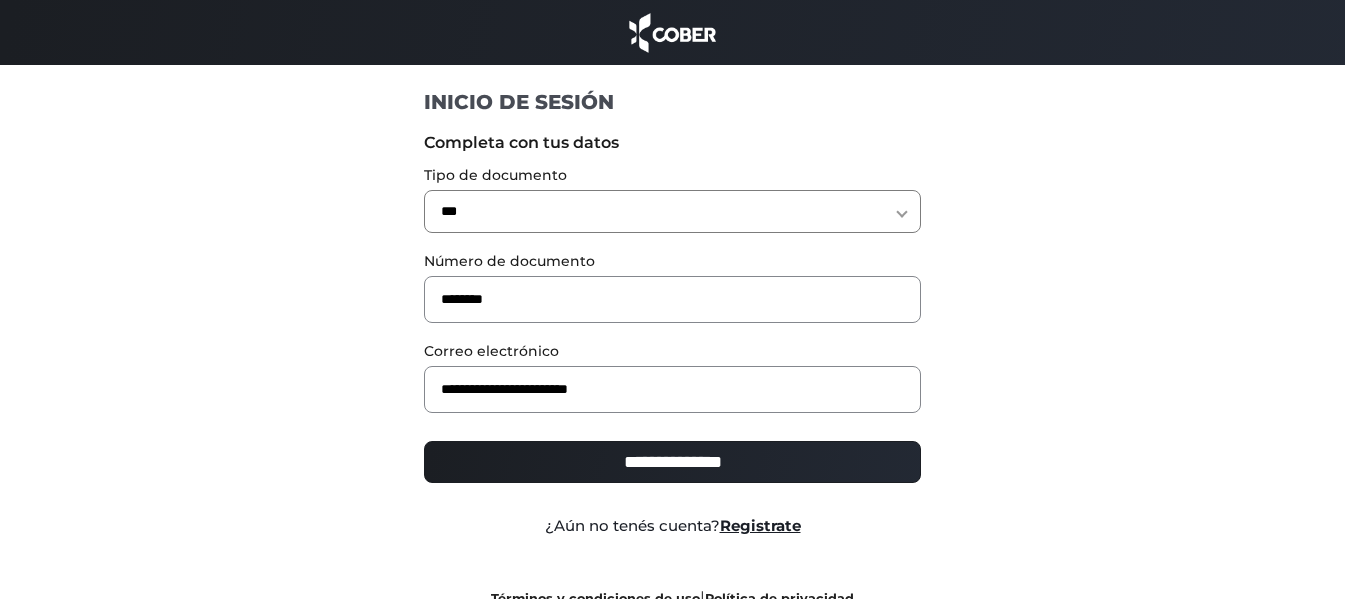 click on "**********" at bounding box center [672, 462] 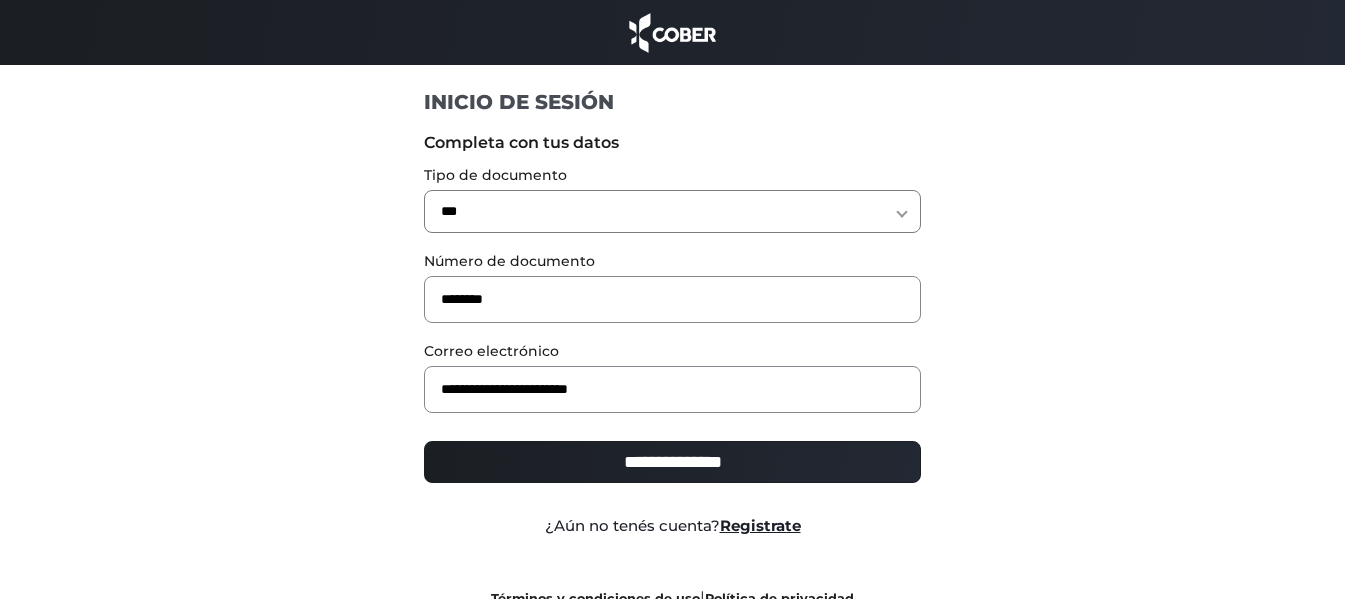 type on "**********" 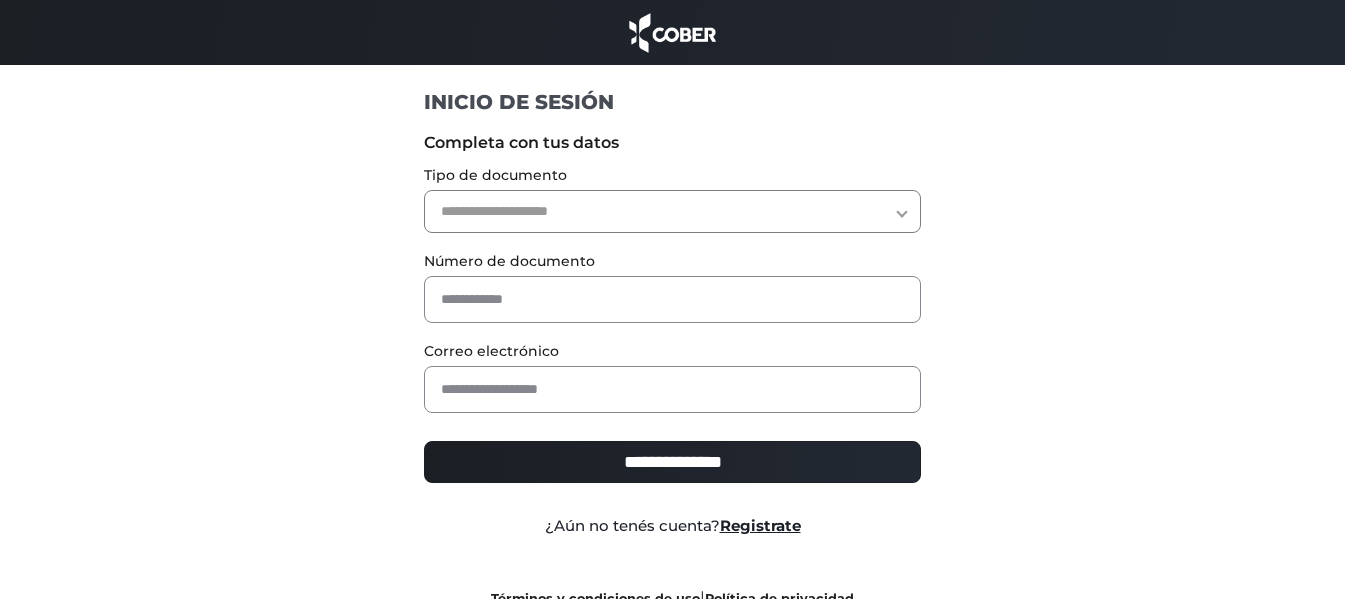 scroll, scrollTop: 0, scrollLeft: 0, axis: both 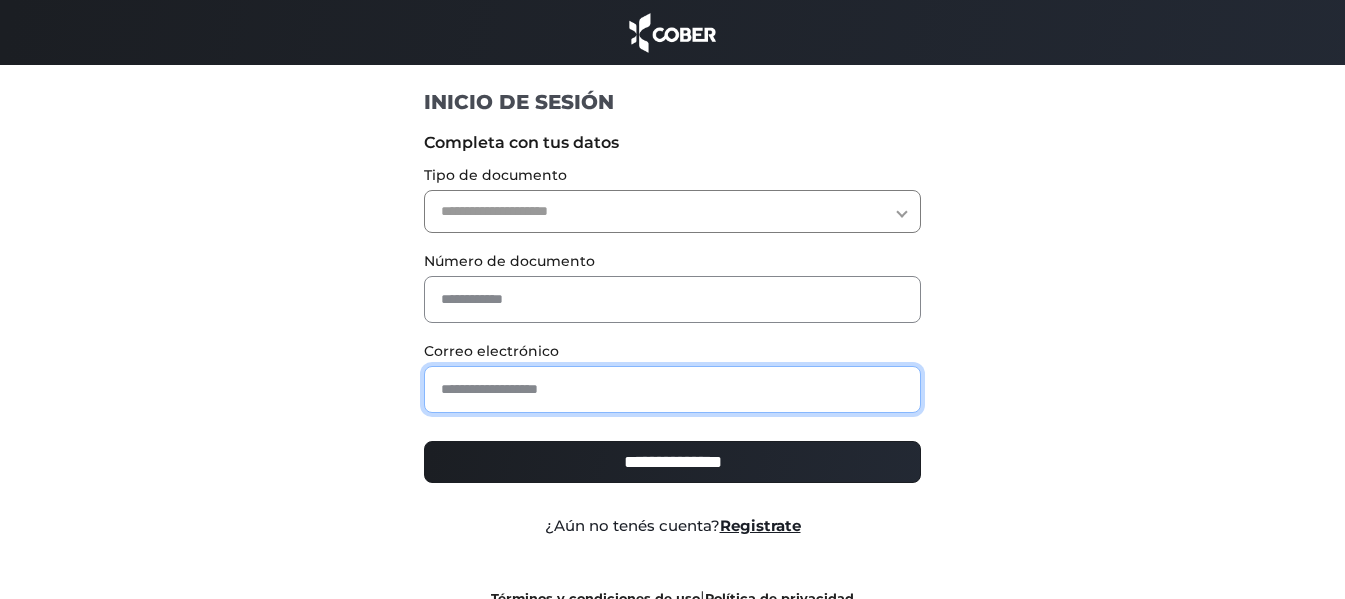 click at bounding box center (672, 389) 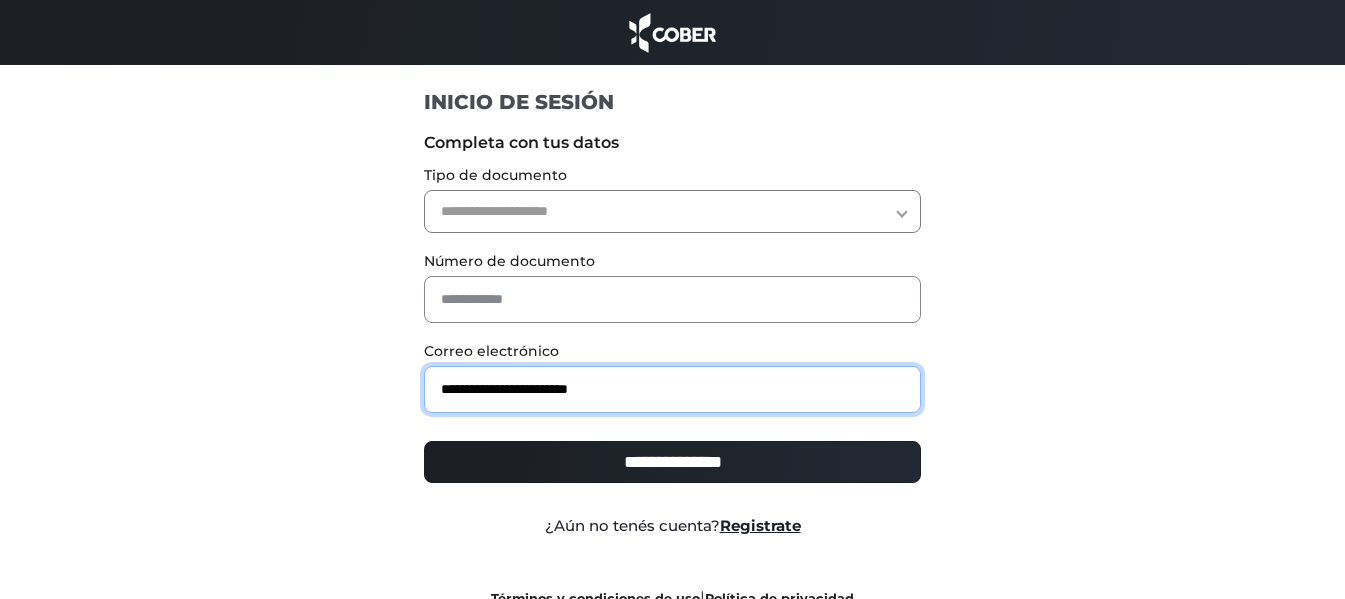 type on "**********" 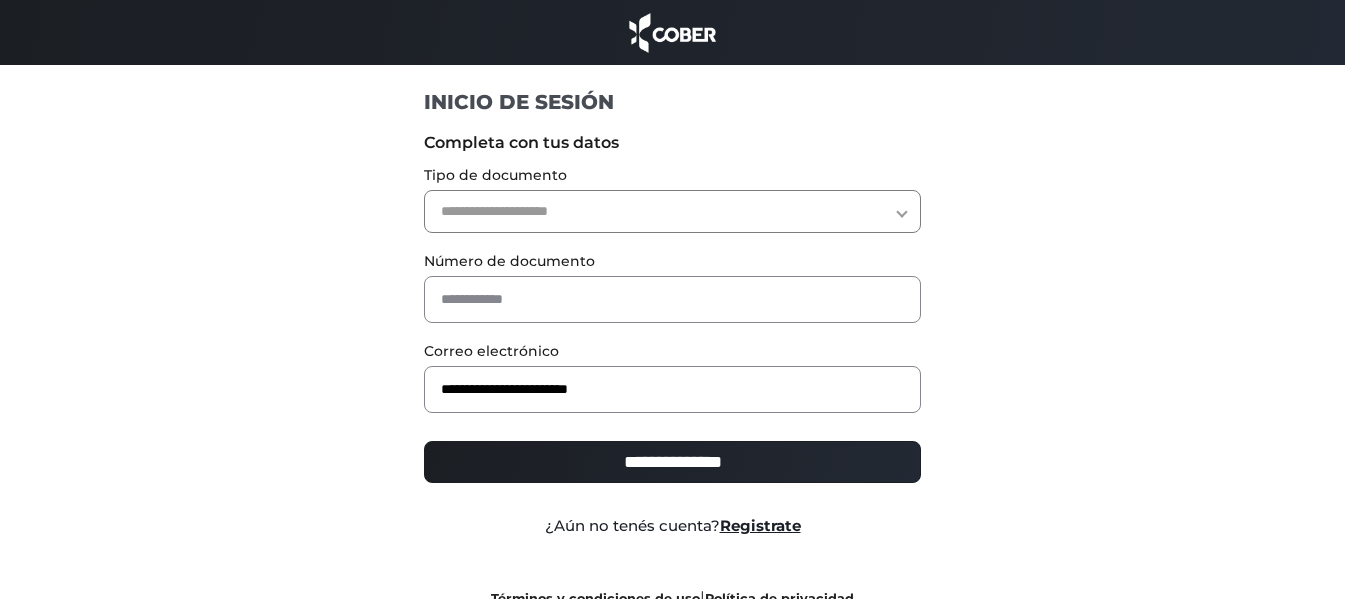 click on "**********" at bounding box center (672, 378) 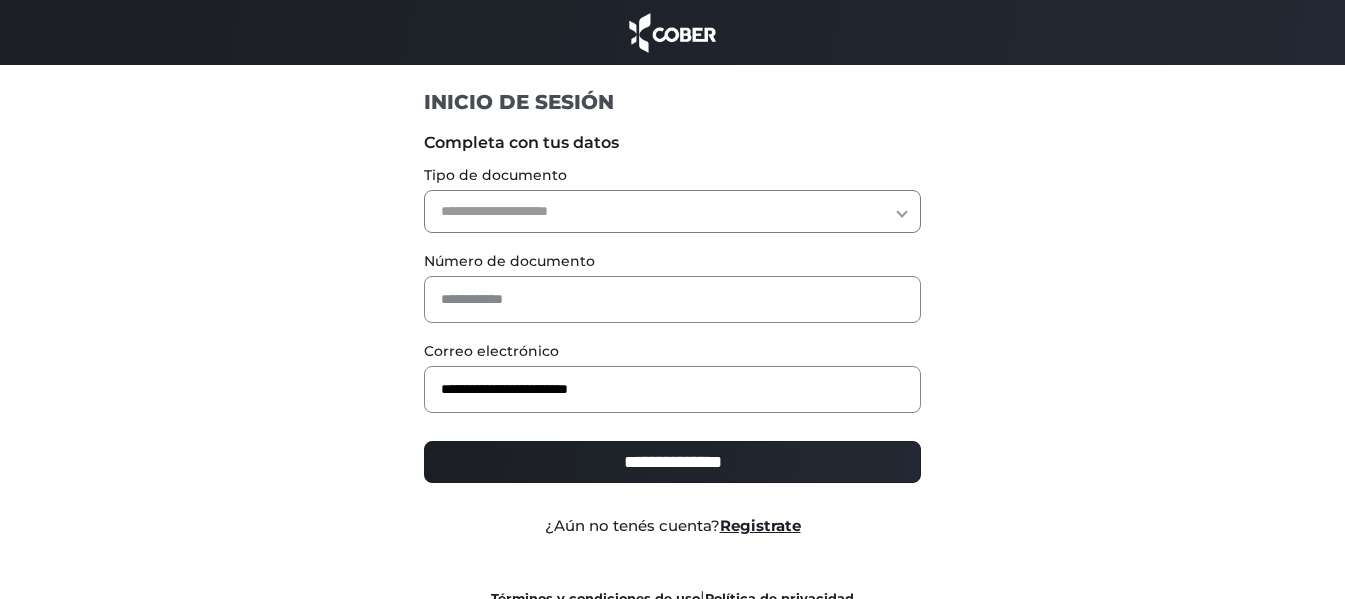 drag, startPoint x: 460, startPoint y: 204, endPoint x: 460, endPoint y: 226, distance: 22 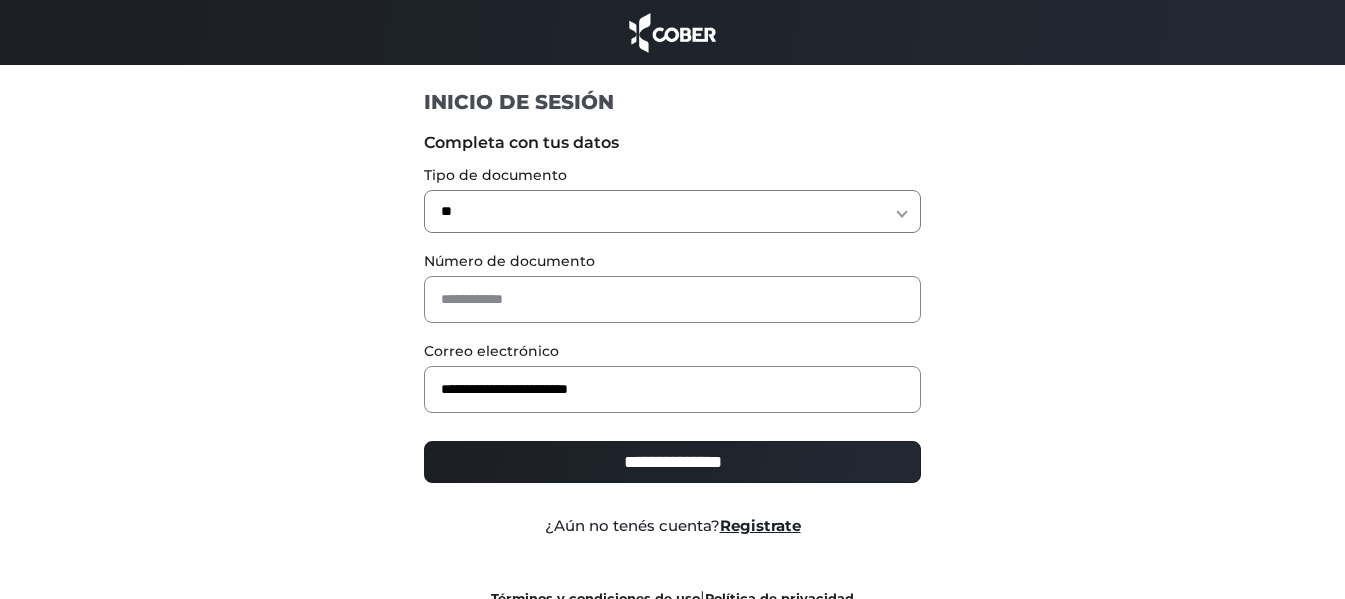 click on "**********" at bounding box center (672, 330) 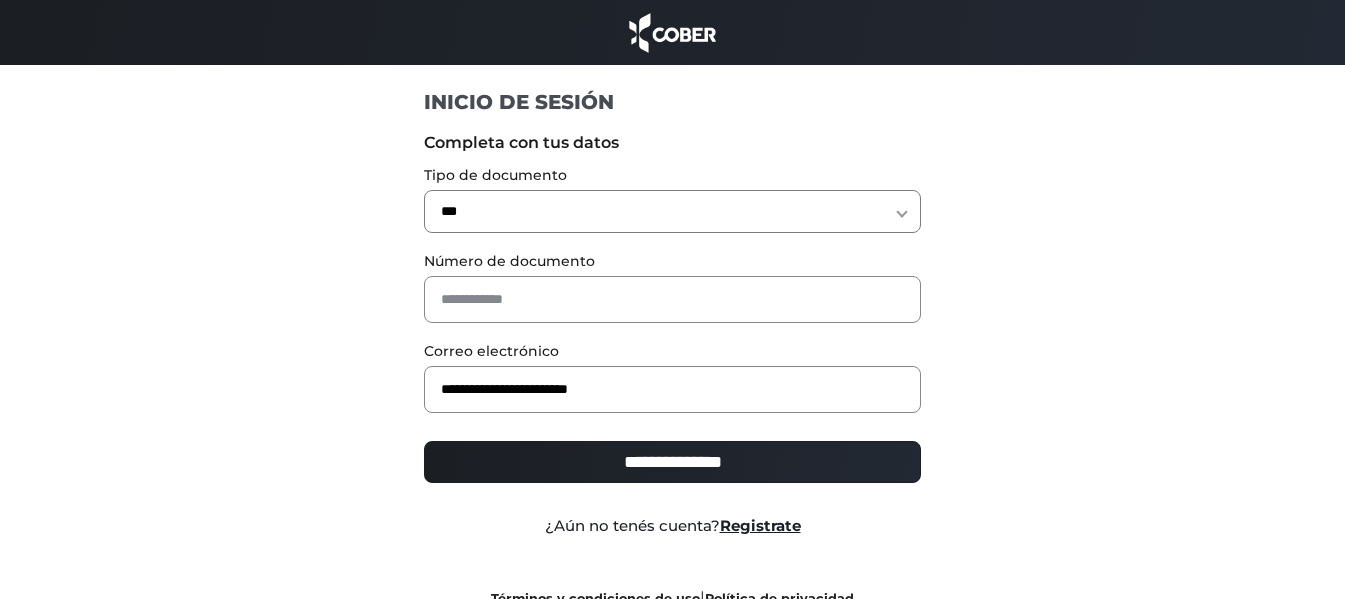 click on "**********" at bounding box center (672, 211) 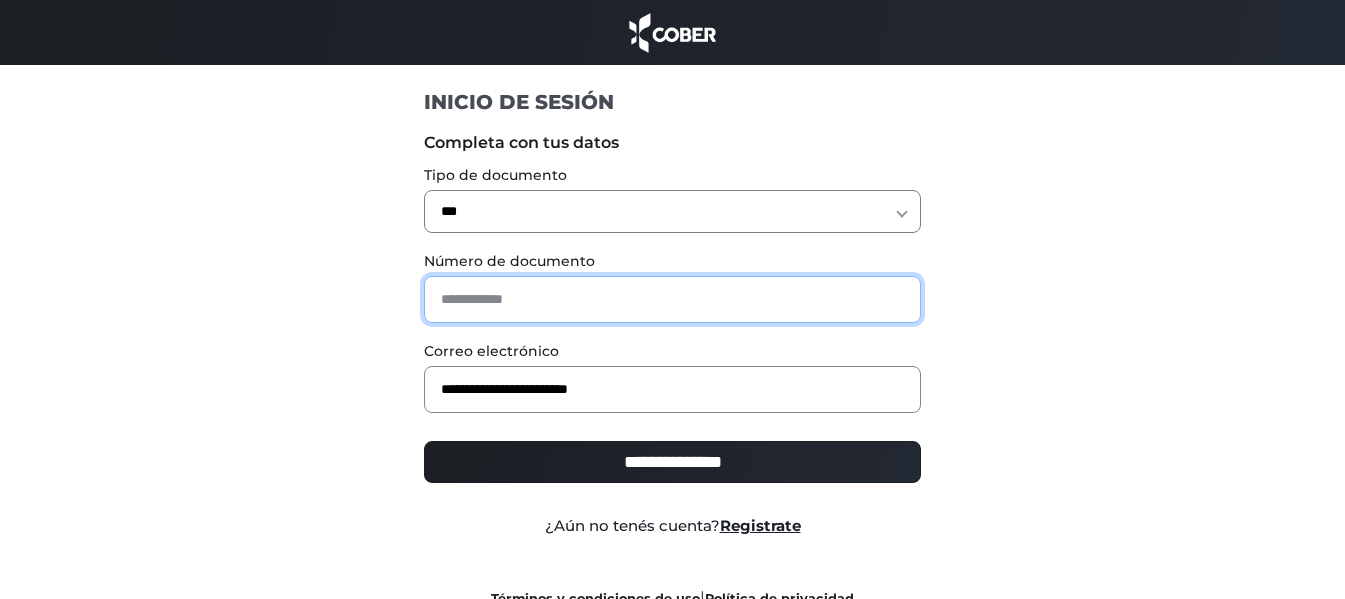 click at bounding box center [672, 299] 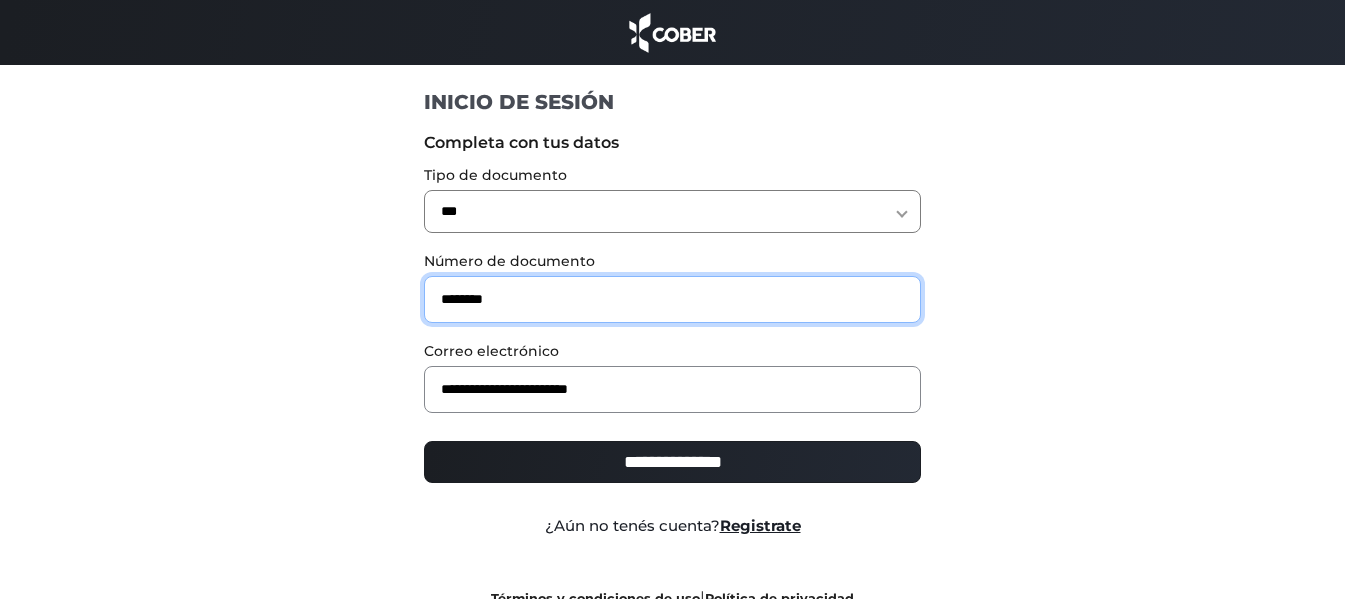 type on "********" 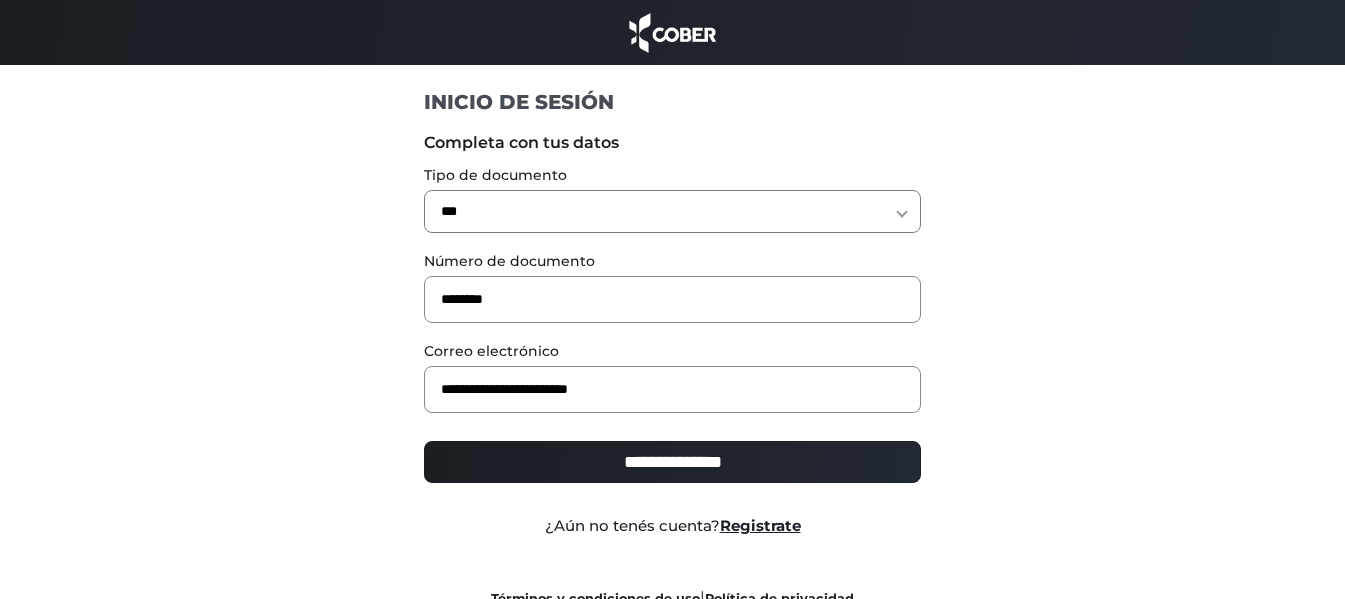 click on "**********" at bounding box center [672, 462] 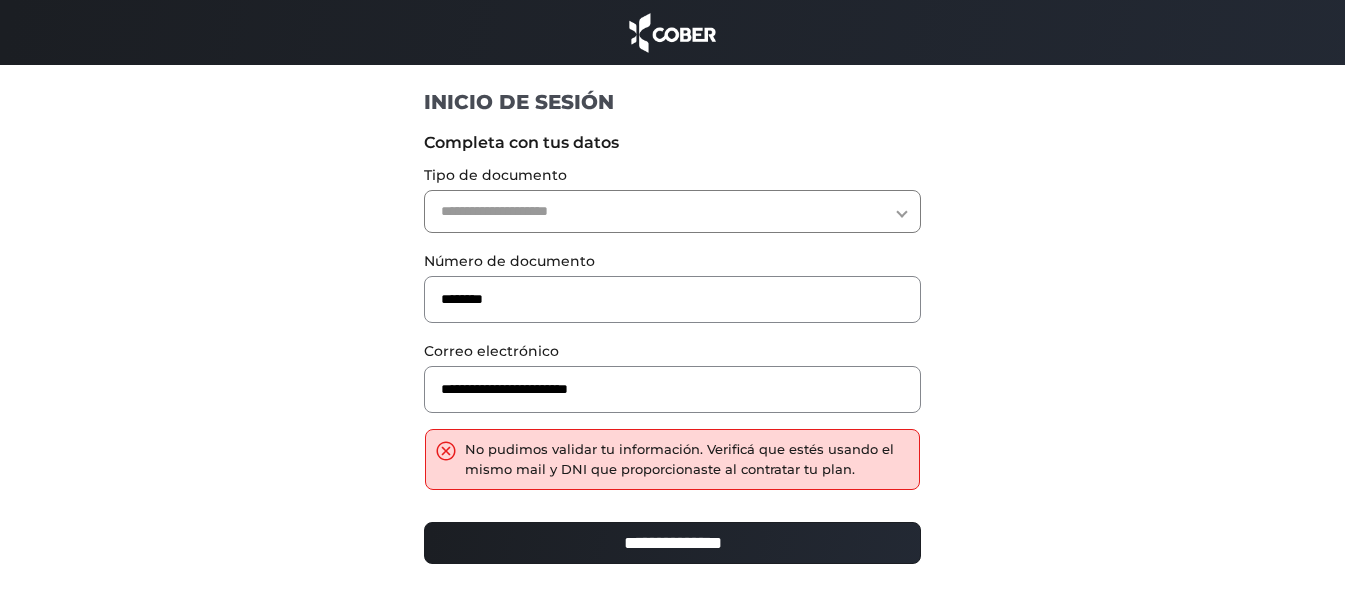 scroll, scrollTop: 0, scrollLeft: 0, axis: both 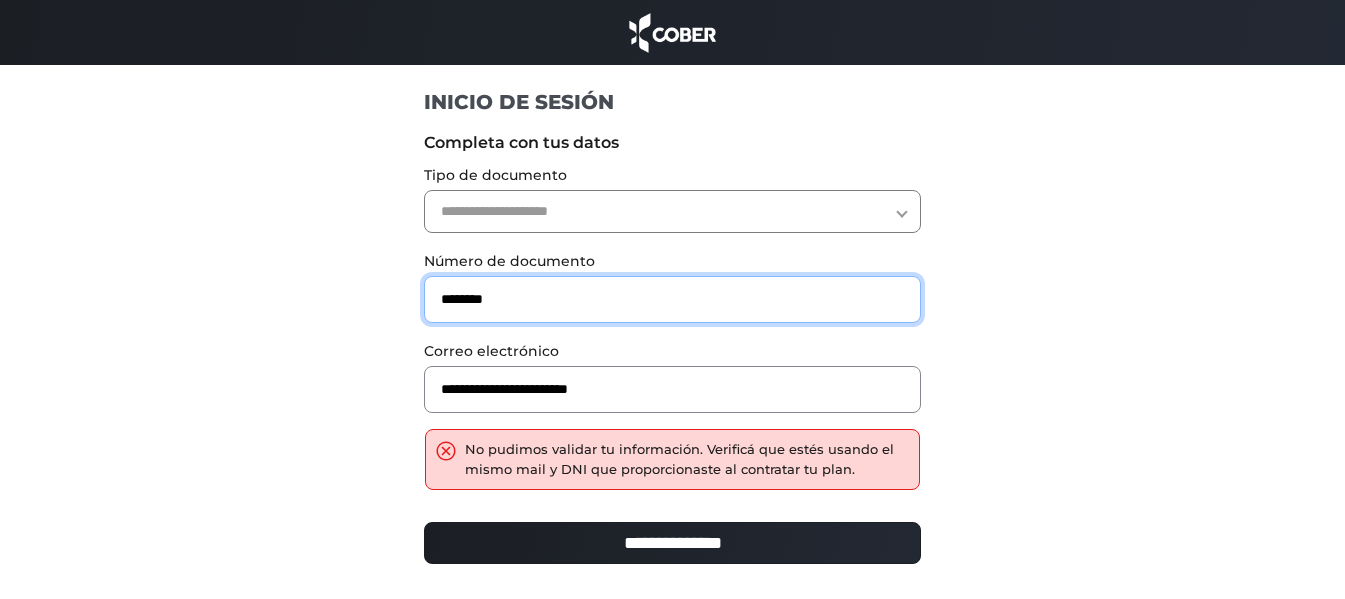 drag, startPoint x: 521, startPoint y: 307, endPoint x: 279, endPoint y: 318, distance: 242.24988 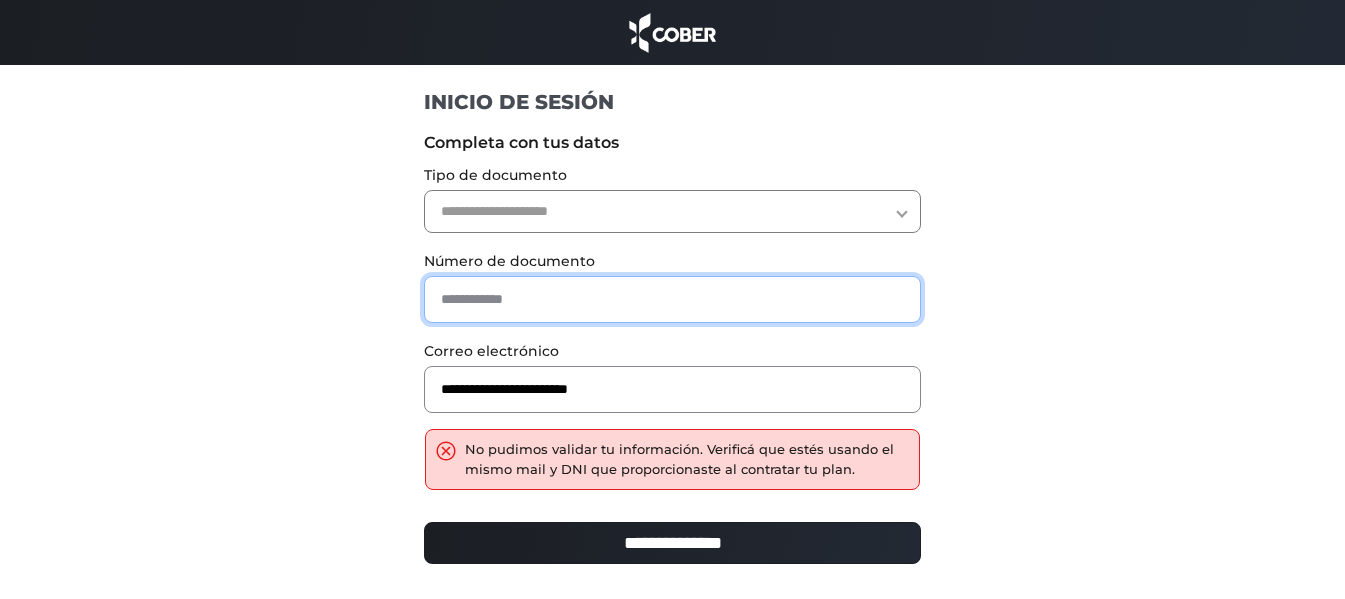 paste on "********" 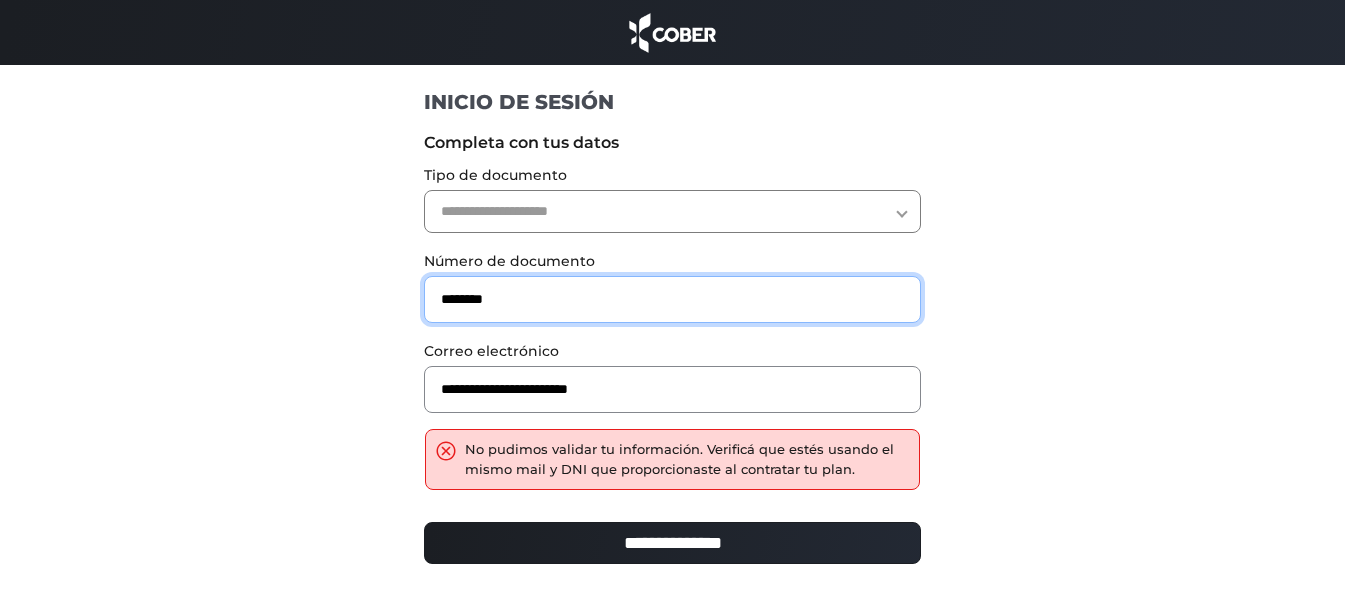 type on "********" 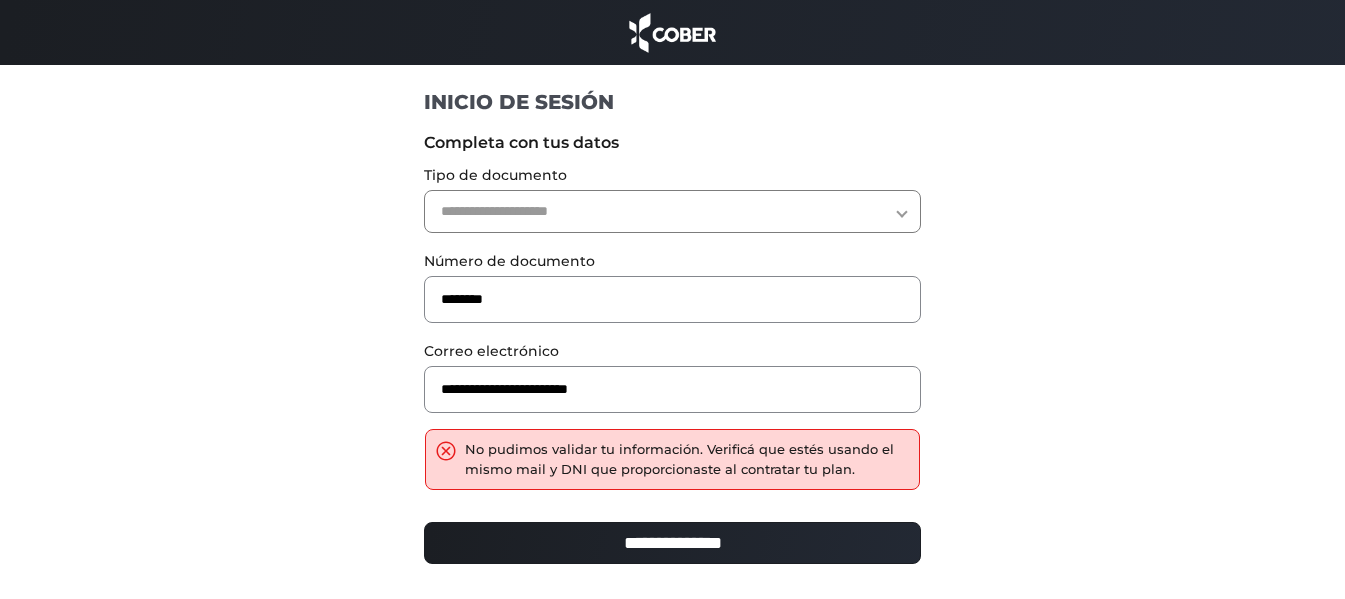 drag, startPoint x: 561, startPoint y: 224, endPoint x: 525, endPoint y: 232, distance: 36.878178 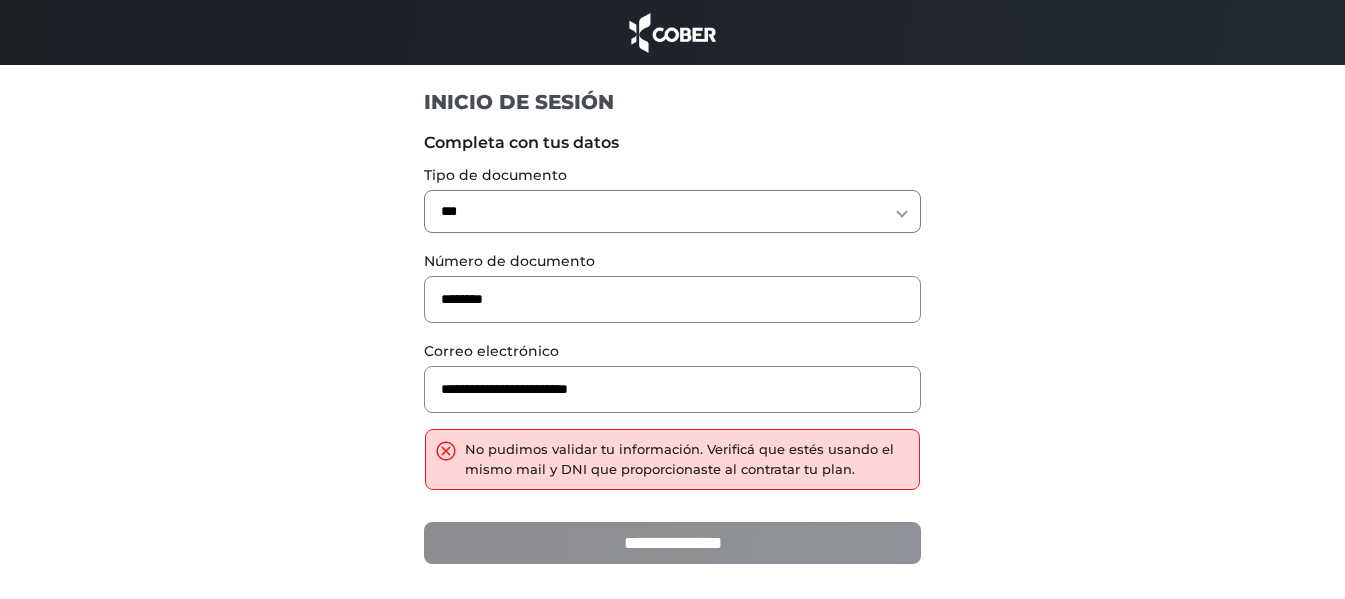 click on "**********" at bounding box center (672, 543) 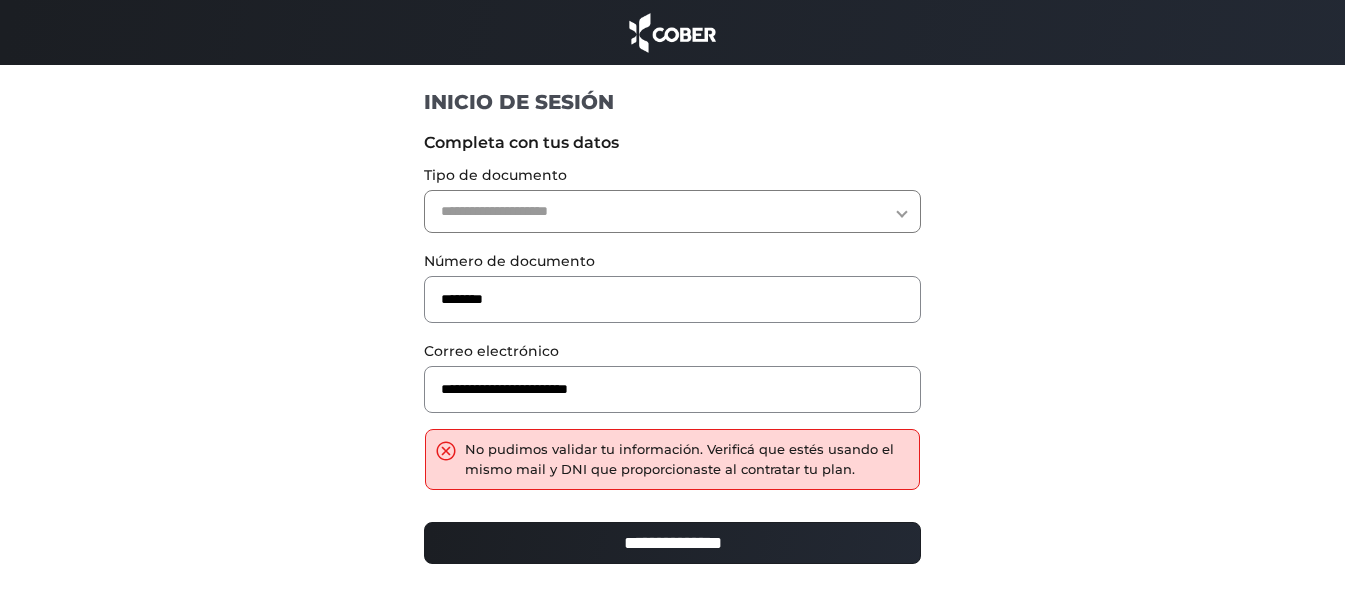 scroll, scrollTop: 0, scrollLeft: 0, axis: both 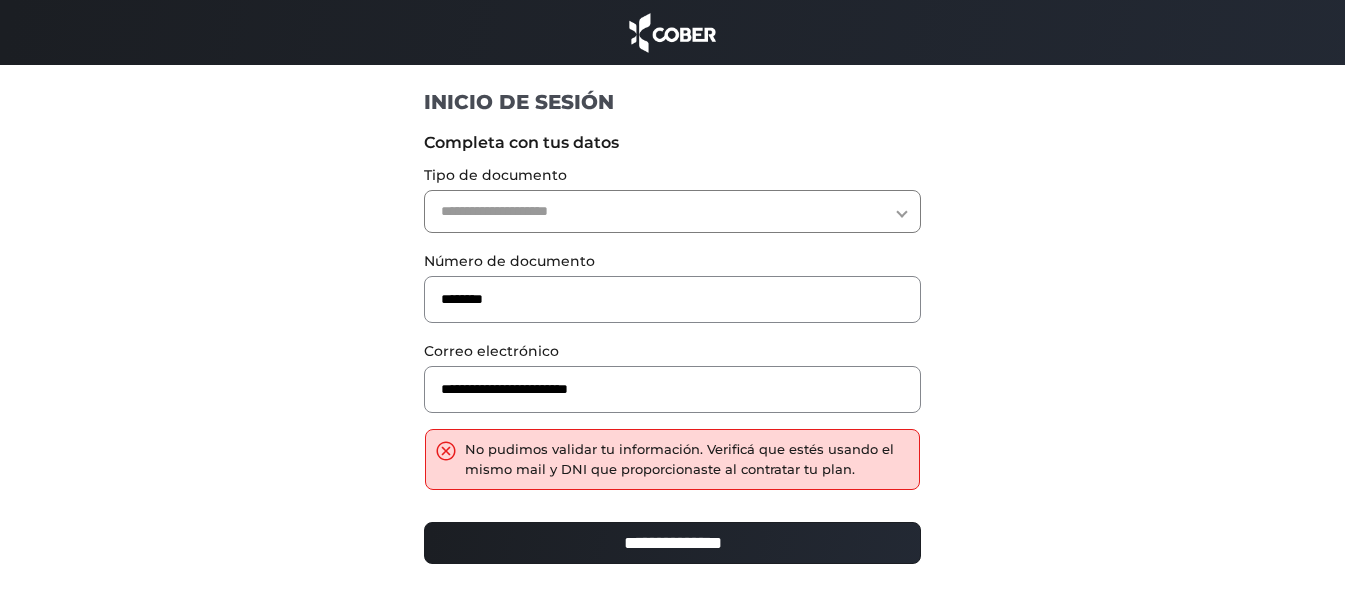 click on "**********" at bounding box center [672, 371] 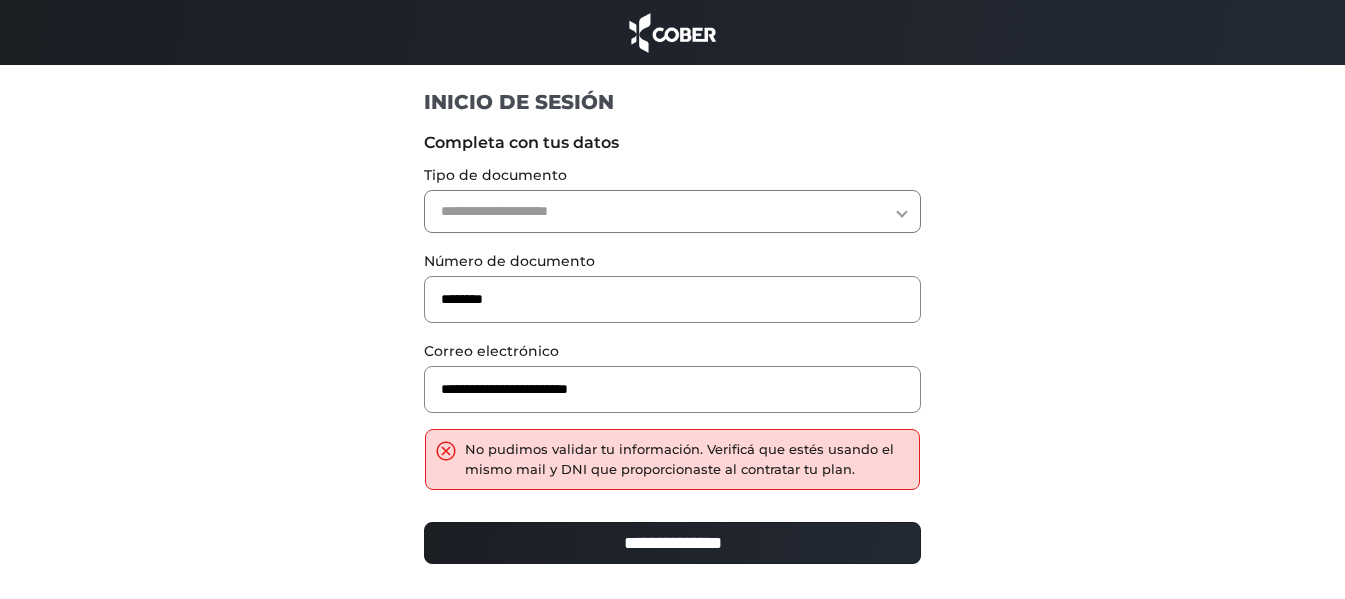 click on "**********" at bounding box center (672, 211) 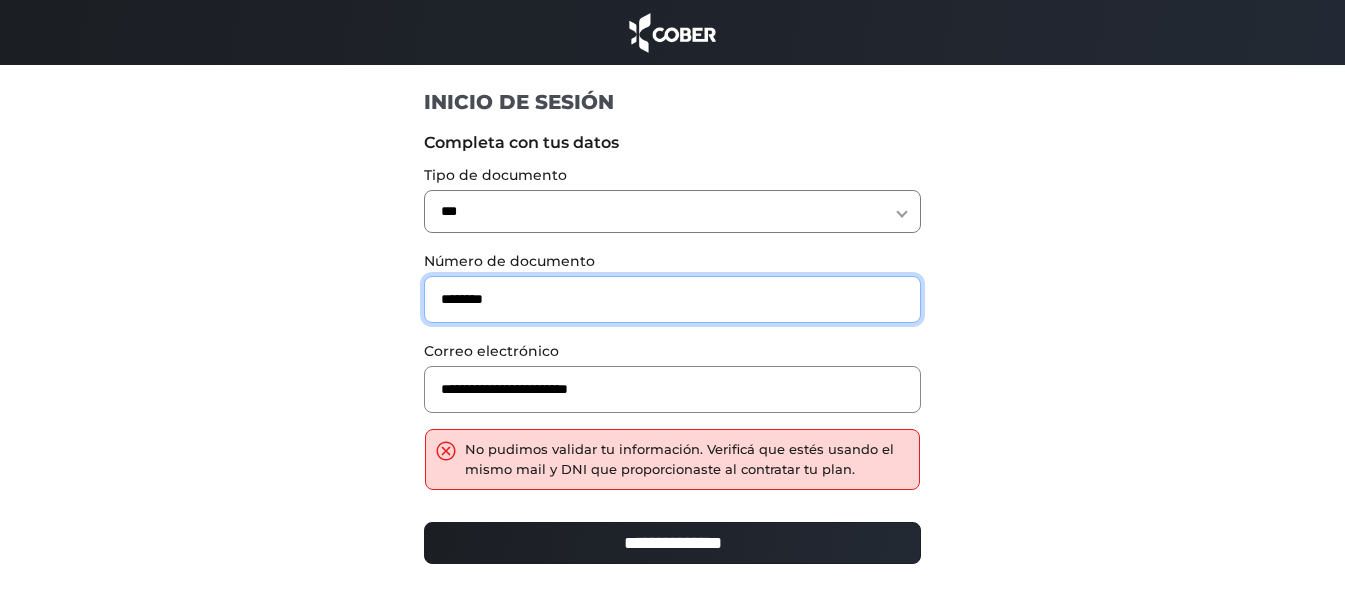 drag, startPoint x: 268, startPoint y: 334, endPoint x: 26, endPoint y: 337, distance: 242.0186 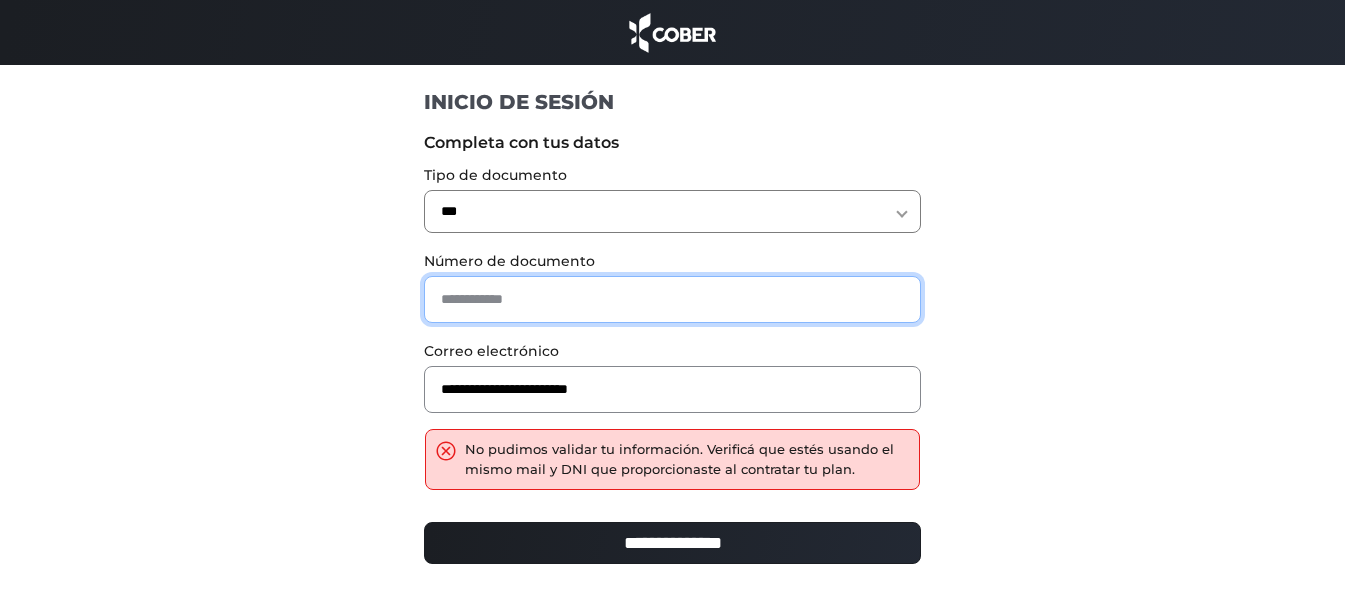 paste on "********" 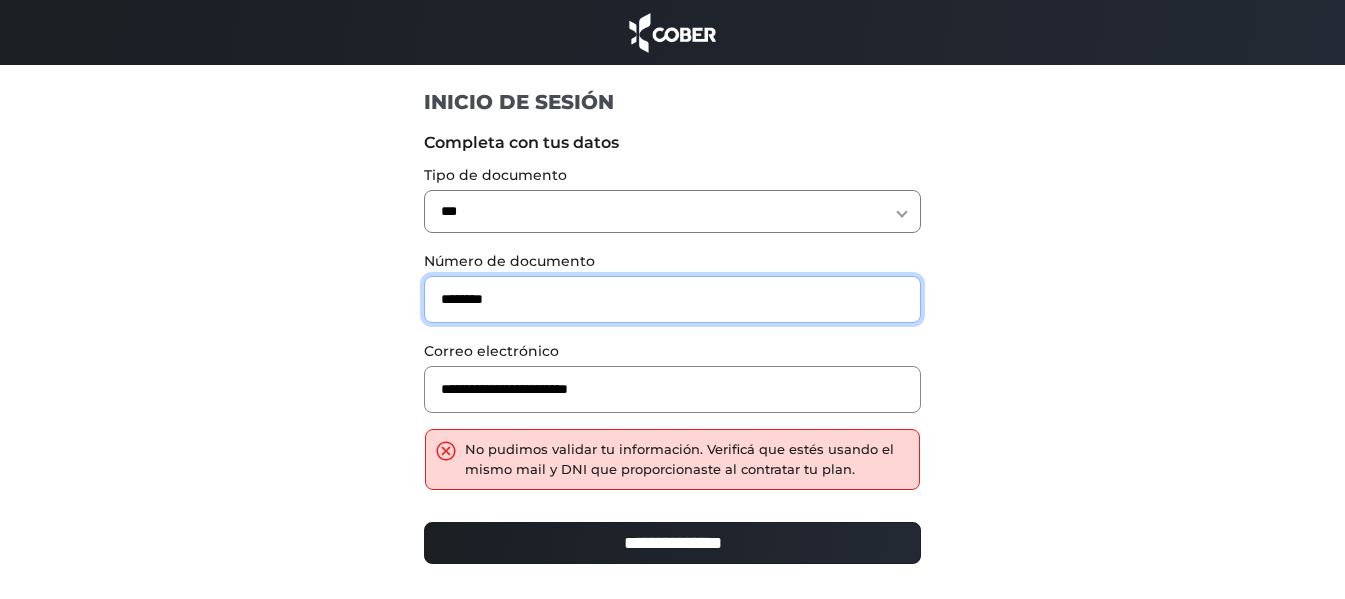 type on "********" 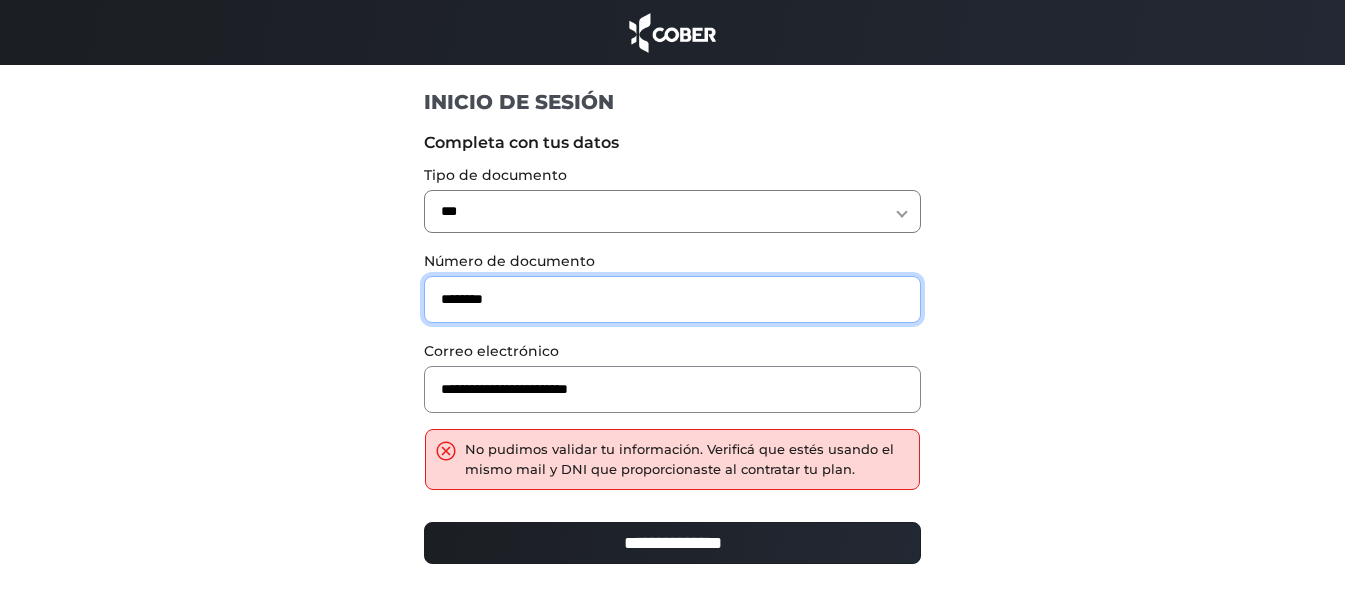 click on "**********" at bounding box center [672, 543] 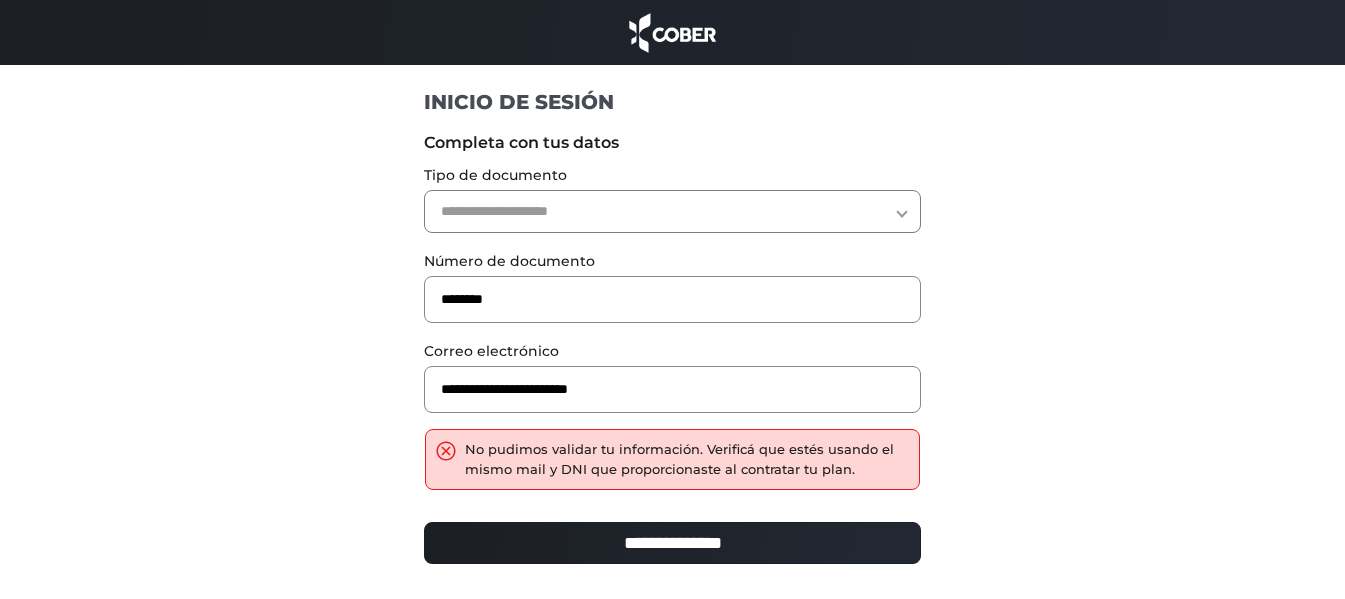 scroll, scrollTop: 0, scrollLeft: 0, axis: both 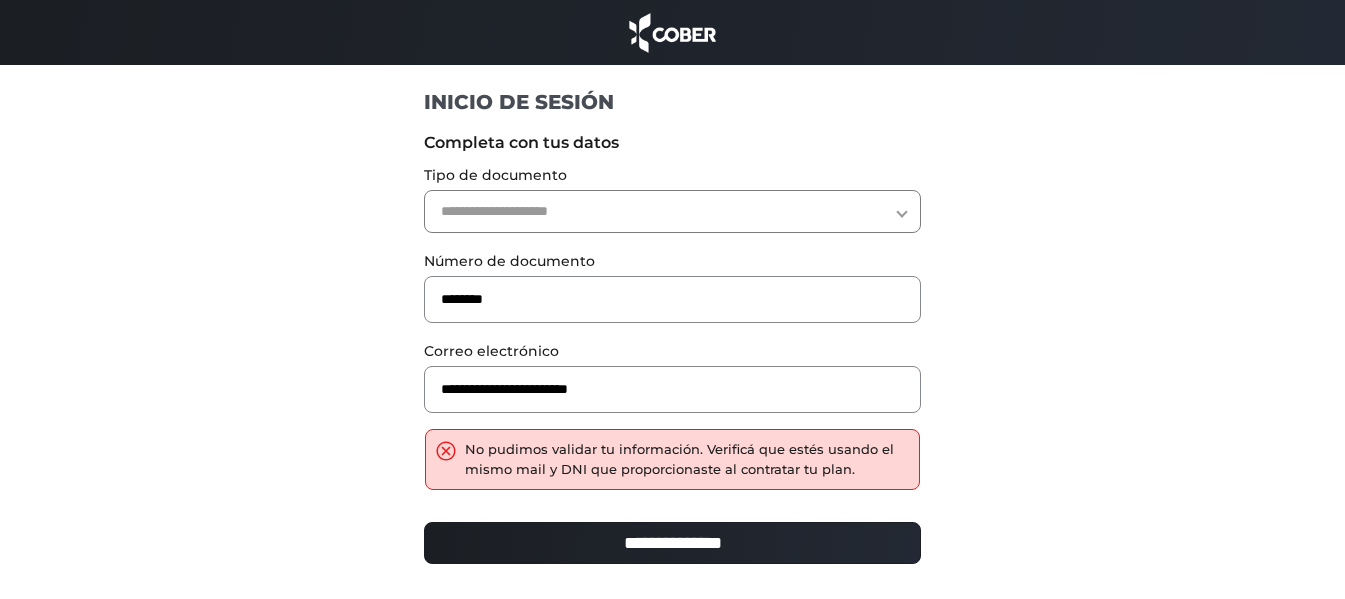 click on "**********" at bounding box center (672, 211) 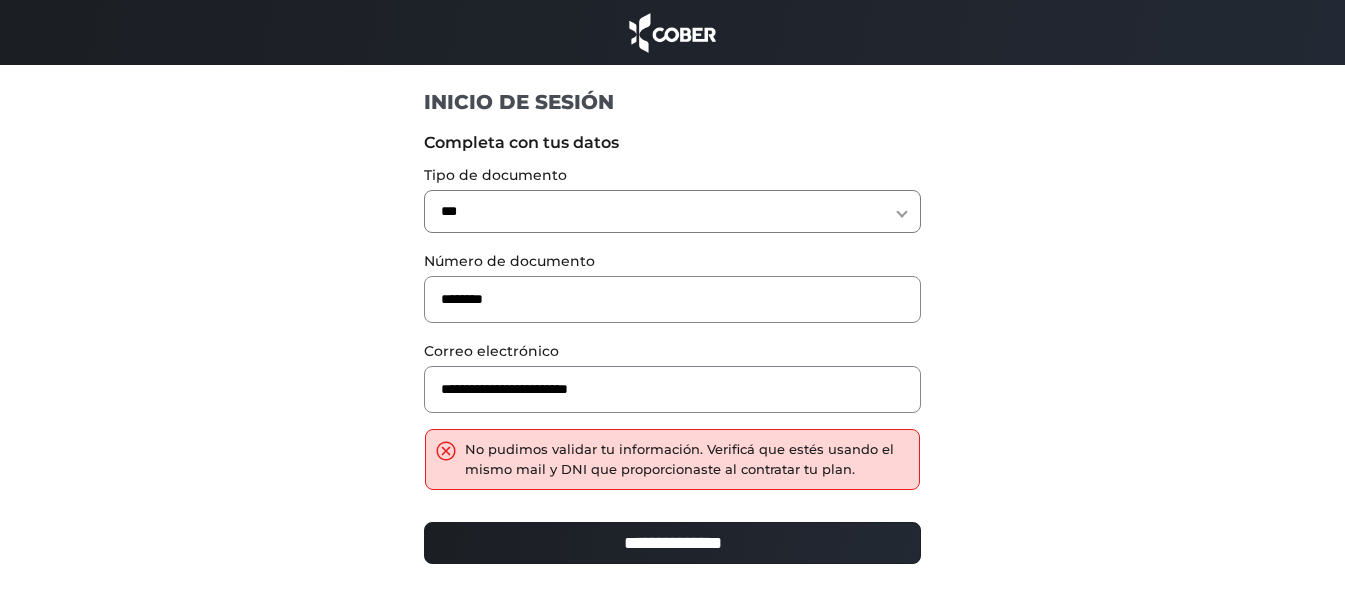 click on "**********" at bounding box center [672, 543] 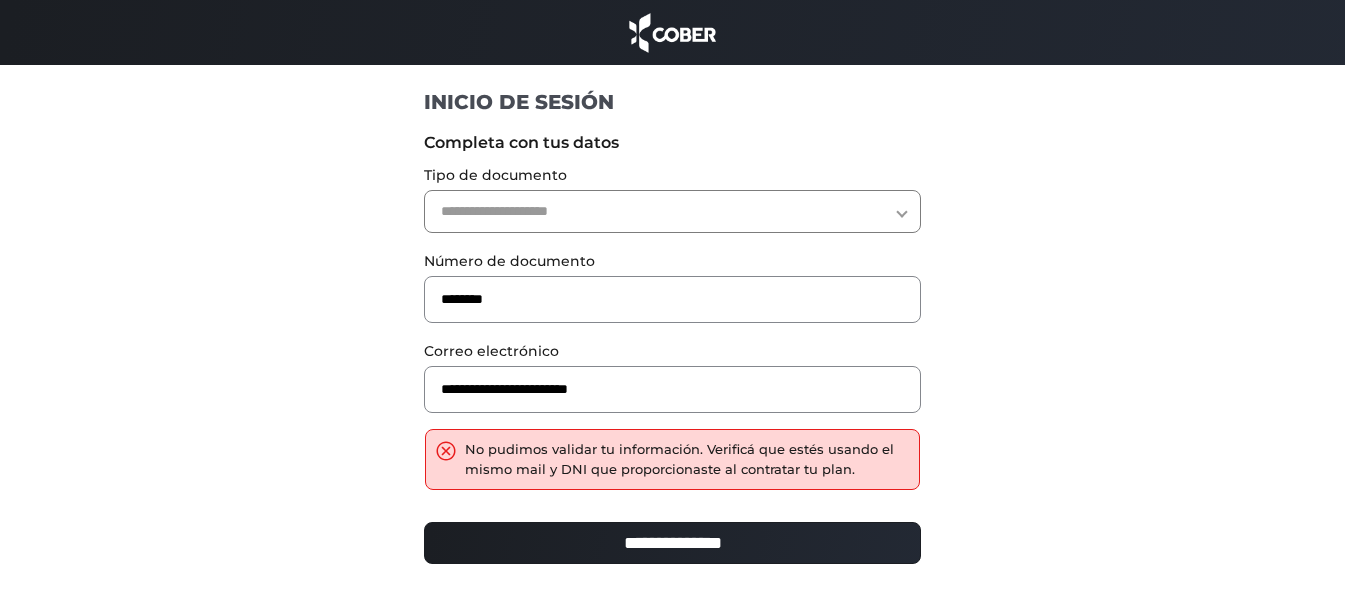 scroll, scrollTop: 0, scrollLeft: 0, axis: both 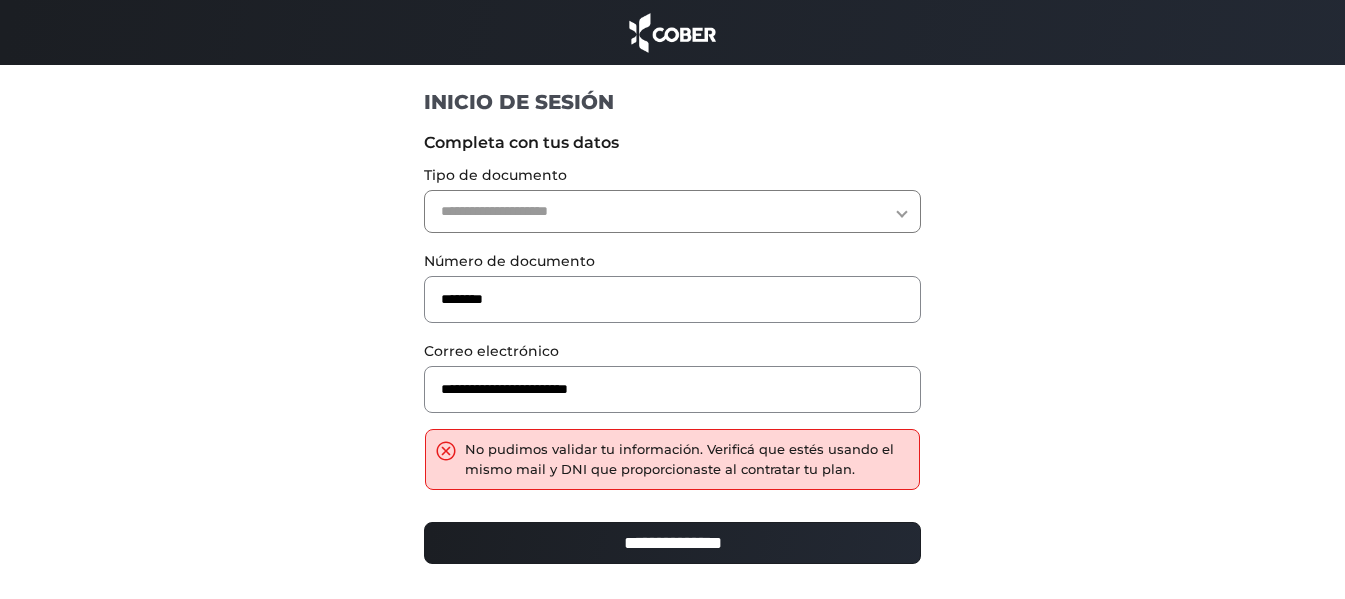 click on "**********" at bounding box center [672, 211] 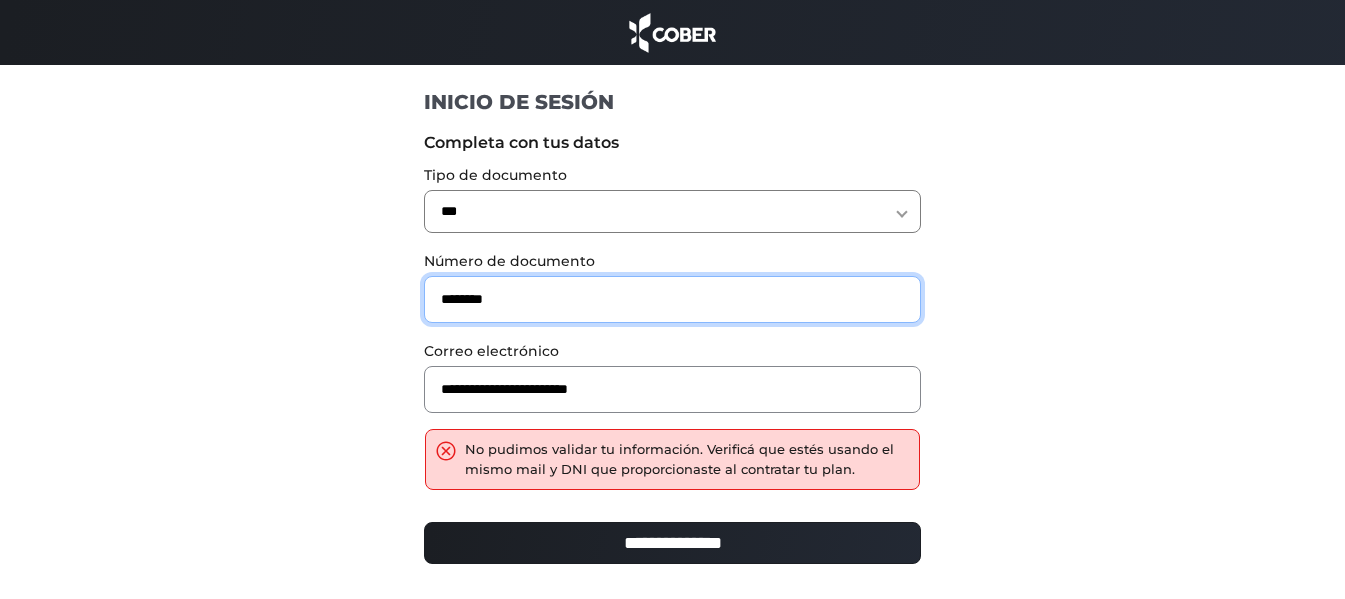 click on "********" at bounding box center [672, 299] 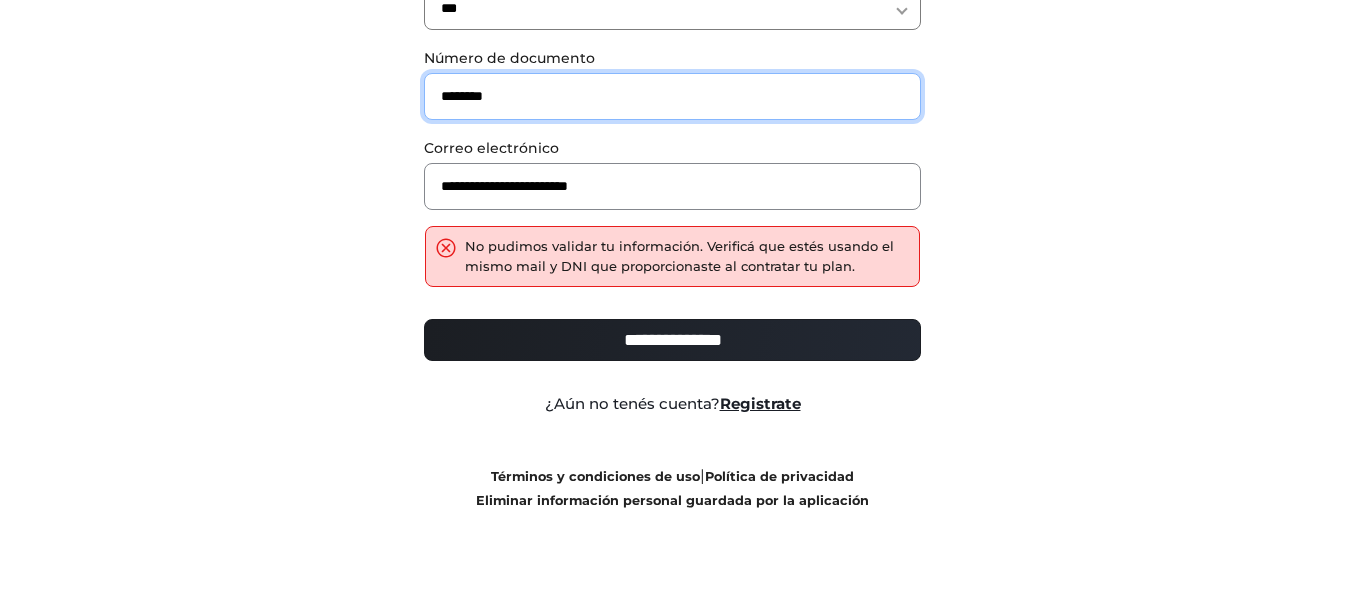 scroll, scrollTop: 204, scrollLeft: 0, axis: vertical 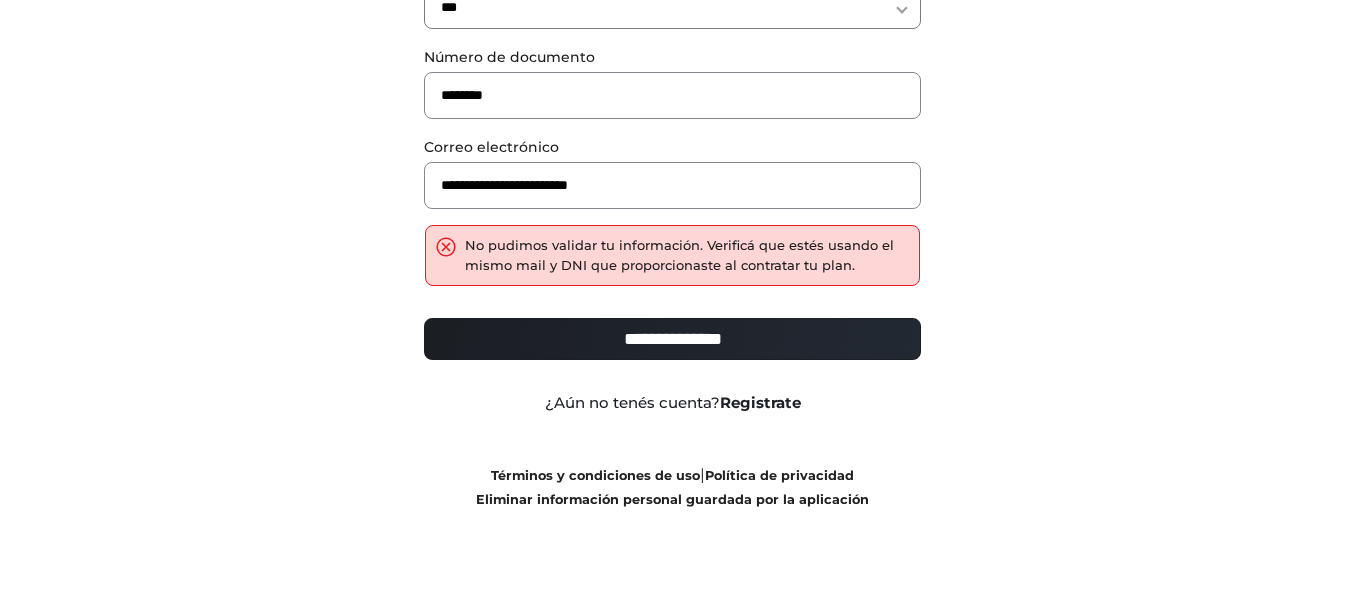 click on "Registrate" at bounding box center (760, 402) 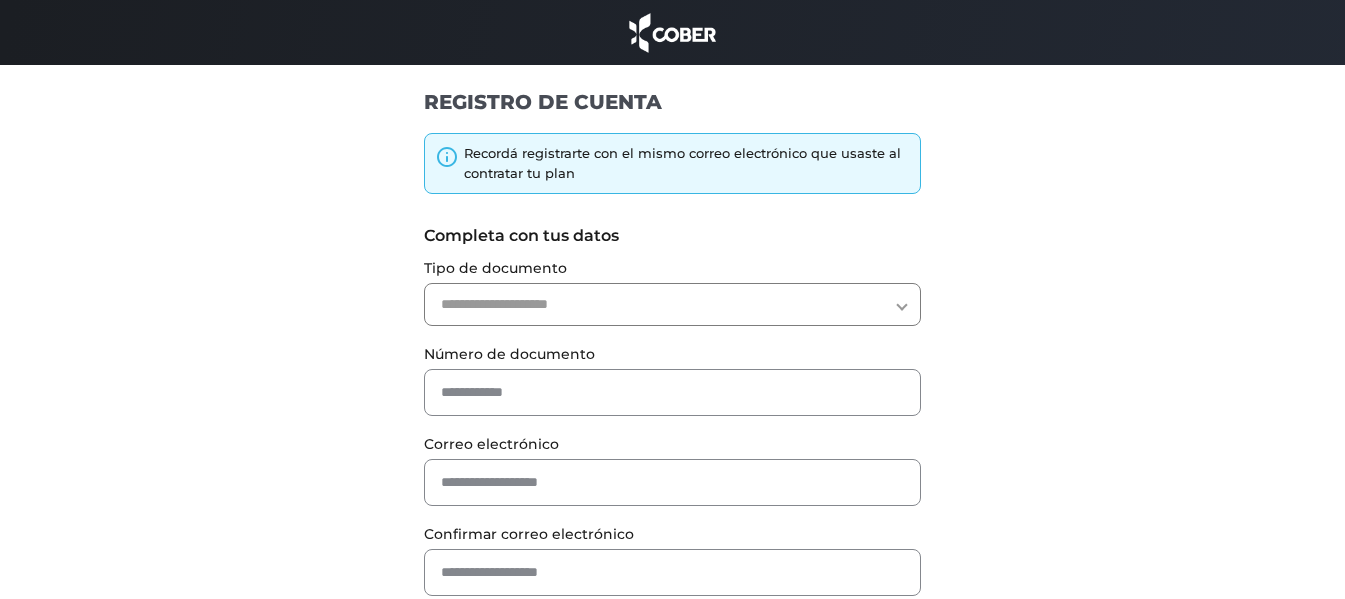scroll, scrollTop: 200, scrollLeft: 0, axis: vertical 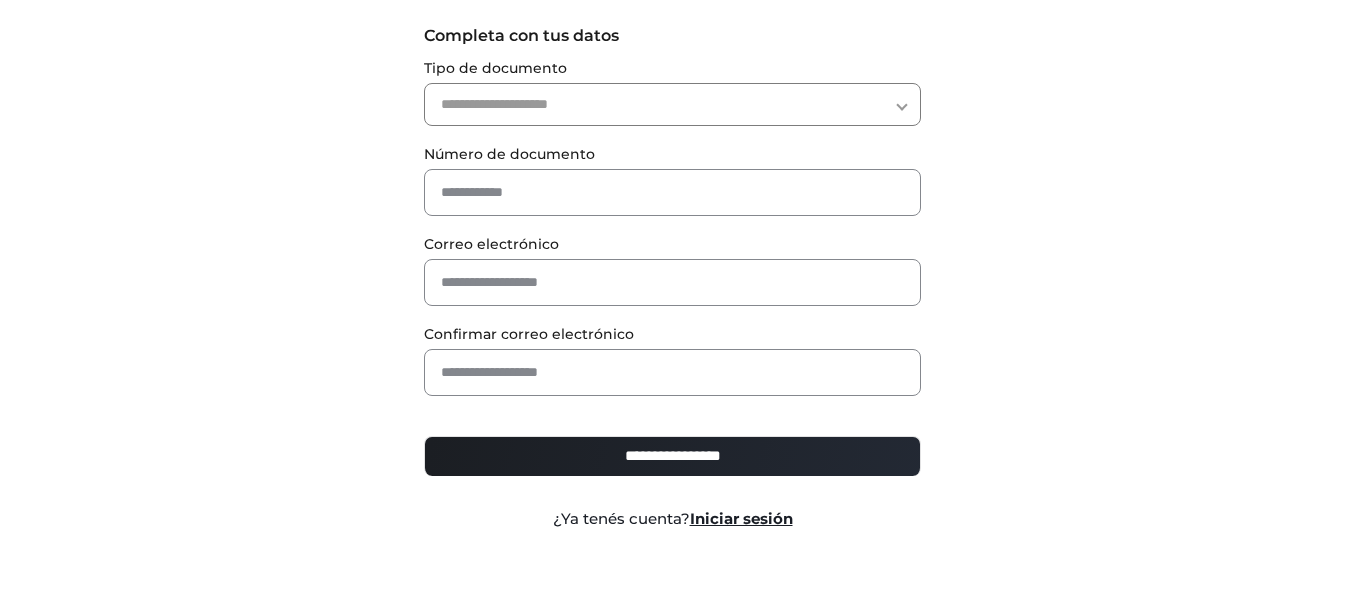 click on "**********" at bounding box center [672, 104] 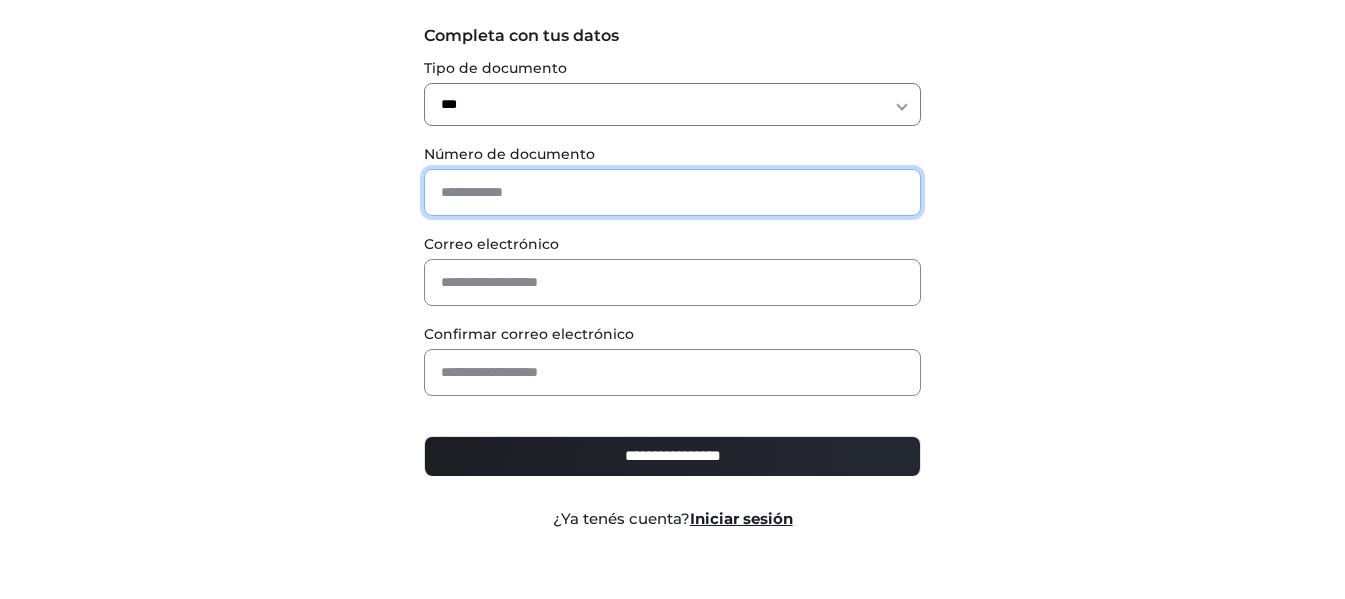 click at bounding box center [672, 192] 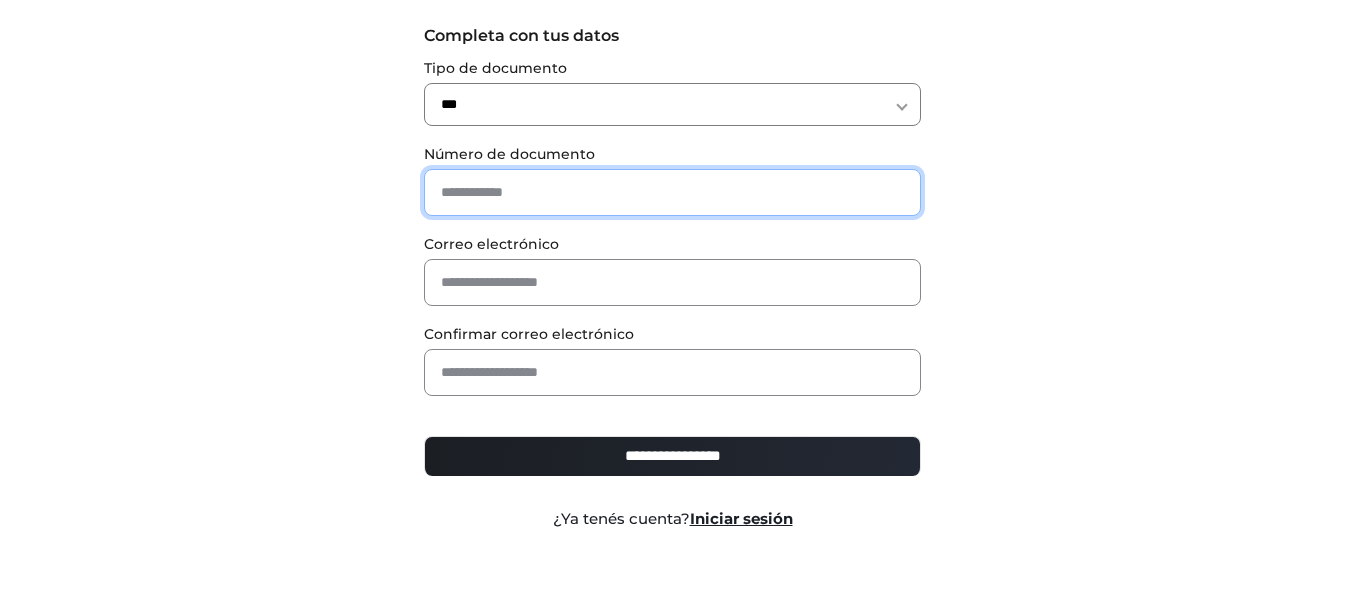 click at bounding box center [672, 192] 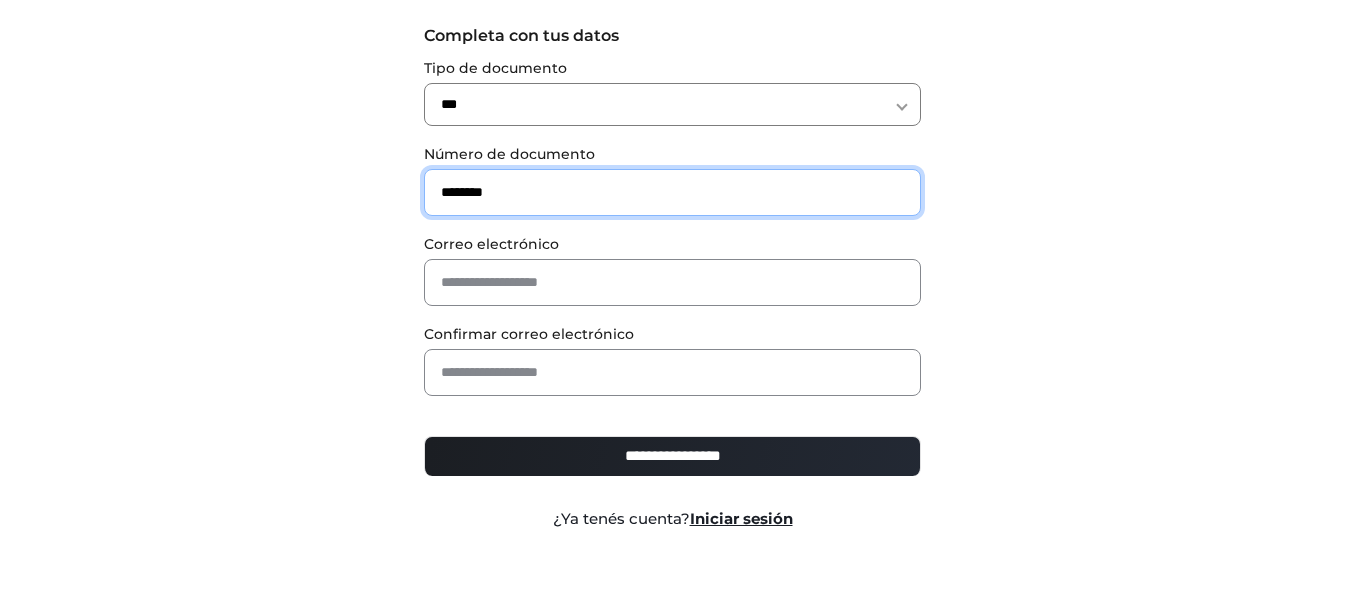 type on "********" 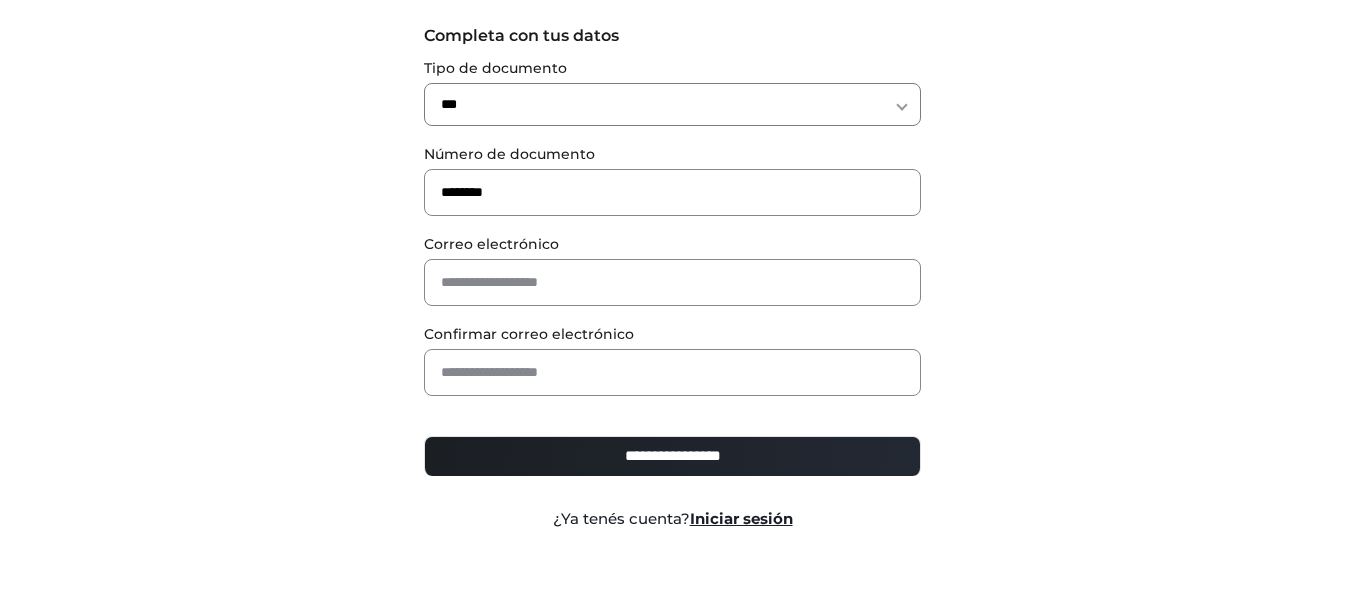 click on "Correo electrónico" at bounding box center [672, 244] 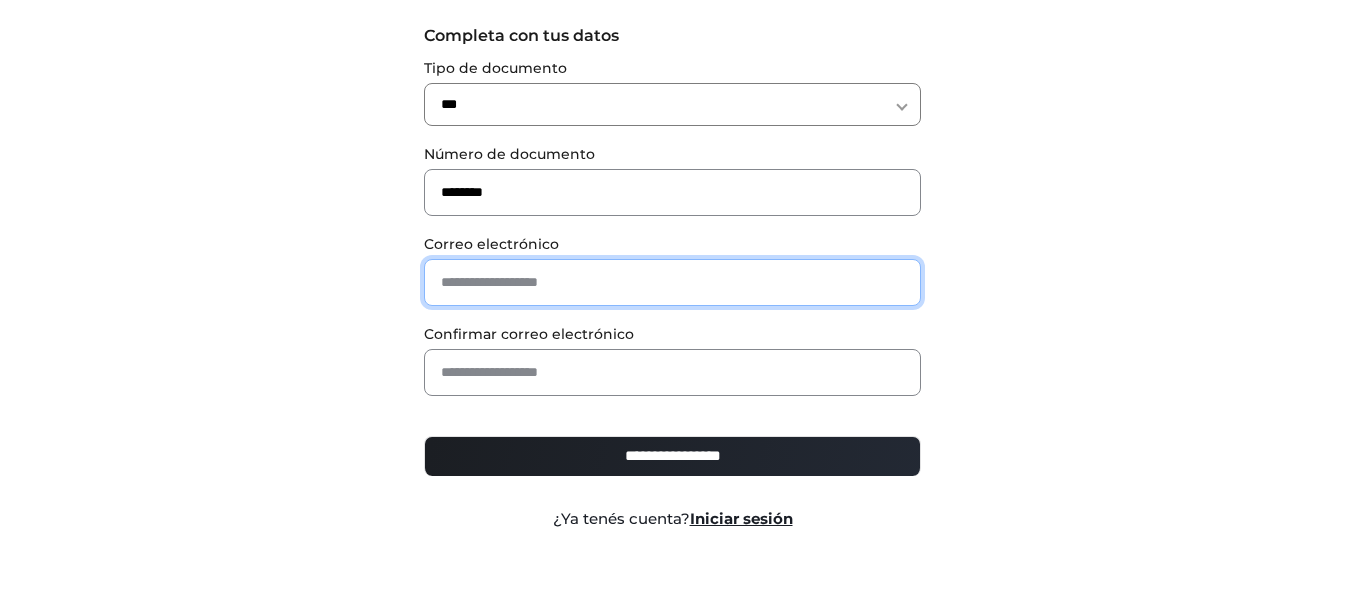 click at bounding box center [672, 282] 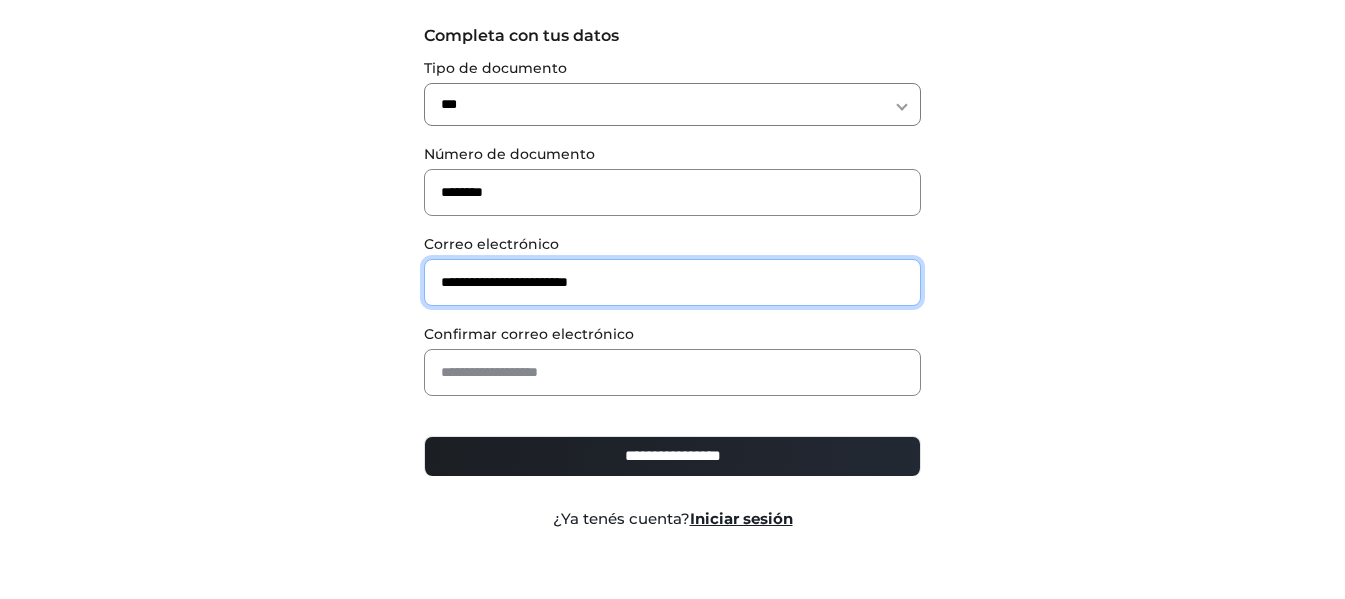 scroll, scrollTop: 0, scrollLeft: 377, axis: horizontal 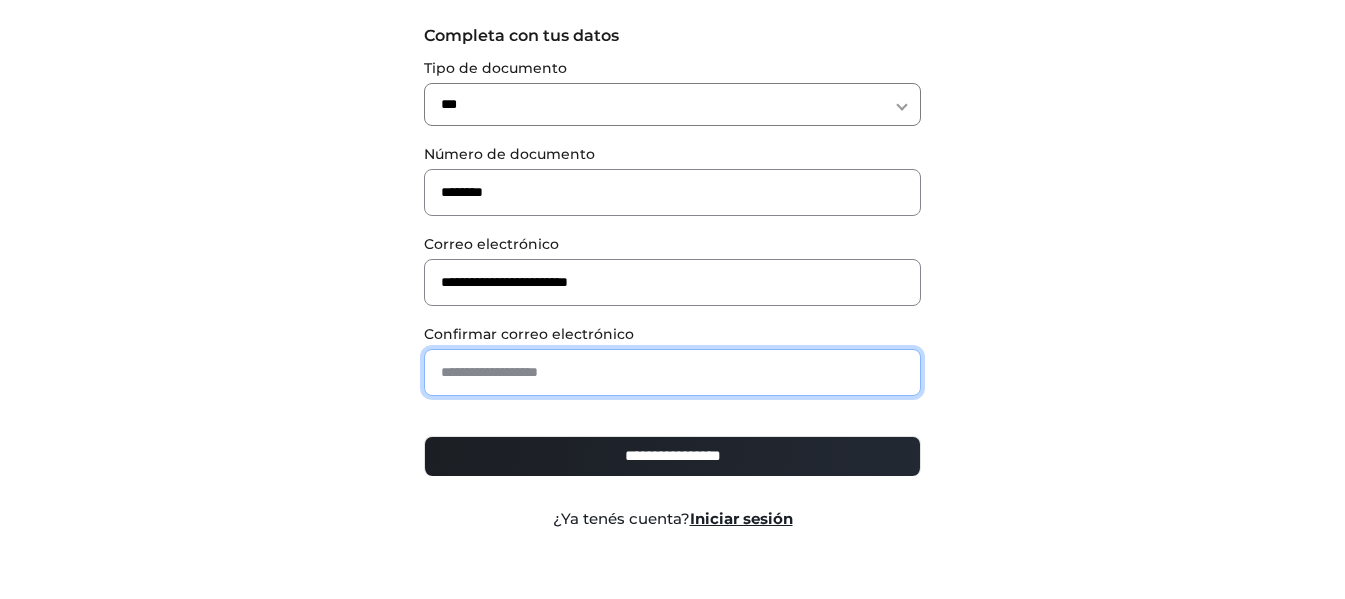 click at bounding box center [672, 372] 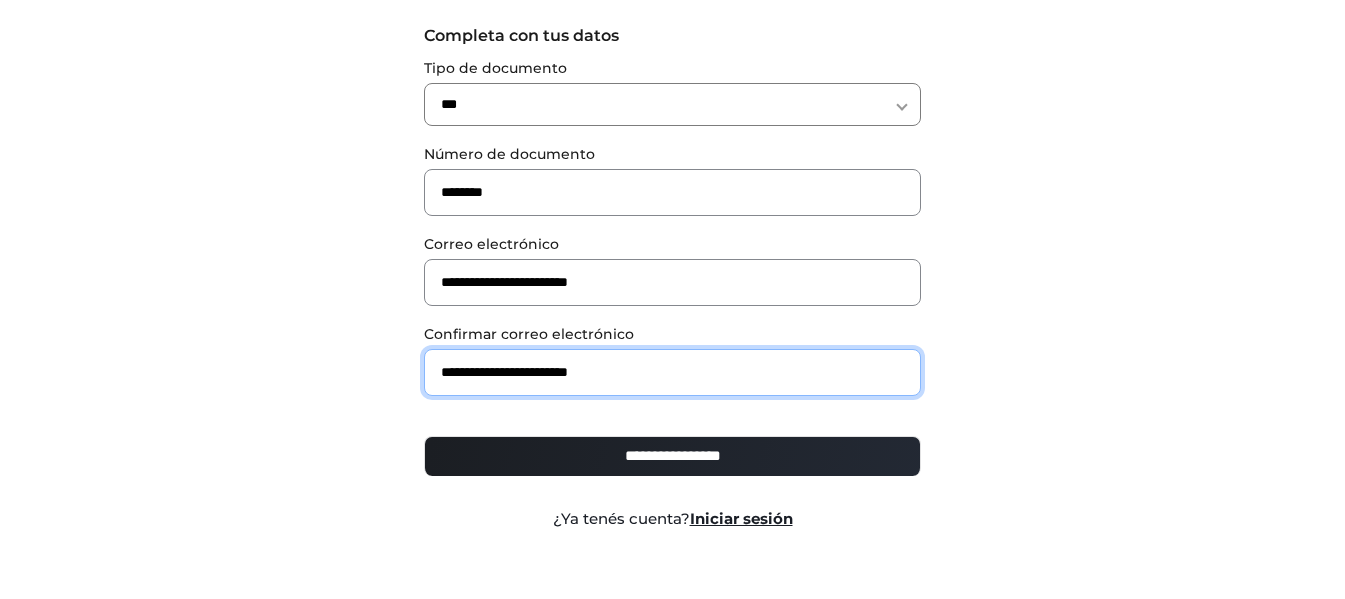 scroll, scrollTop: 0, scrollLeft: 377, axis: horizontal 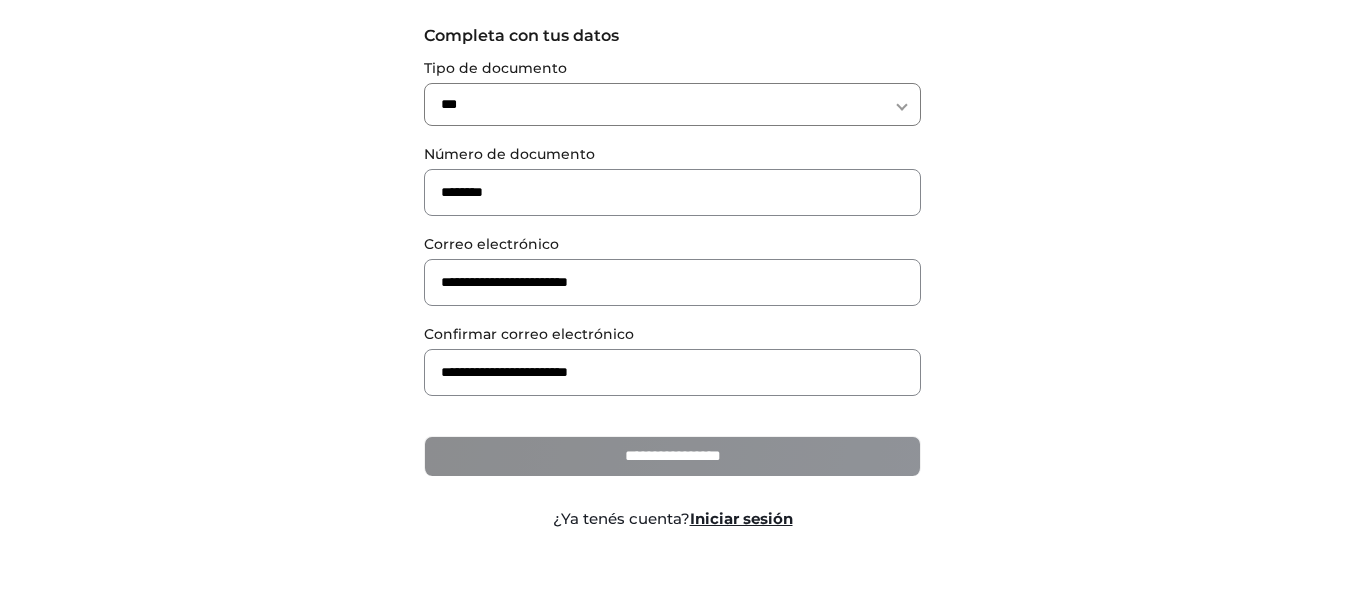 click on "**********" at bounding box center (672, 456) 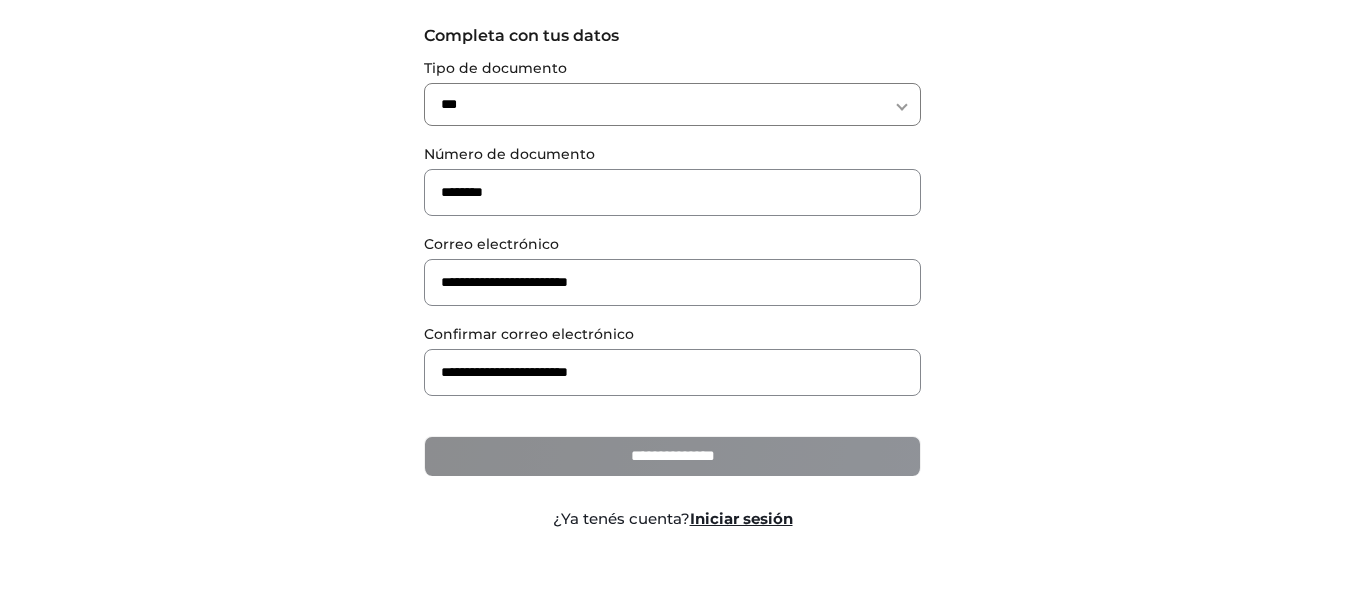 scroll, scrollTop: 0, scrollLeft: 0, axis: both 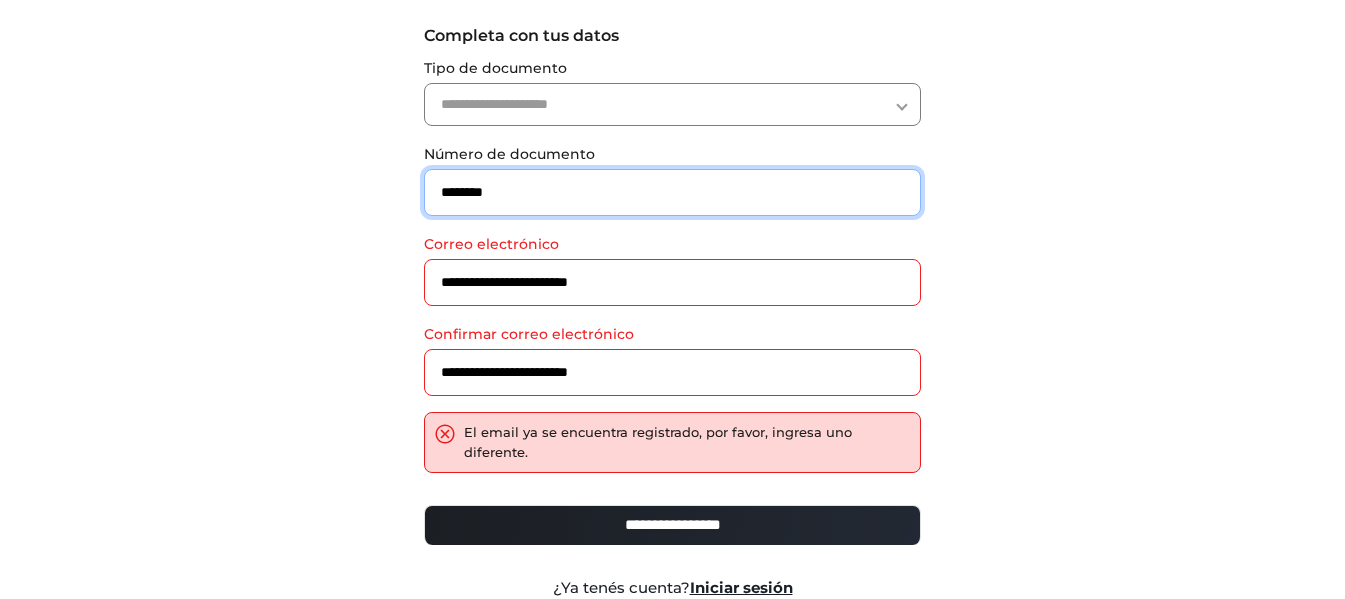 click on "********" at bounding box center (672, 192) 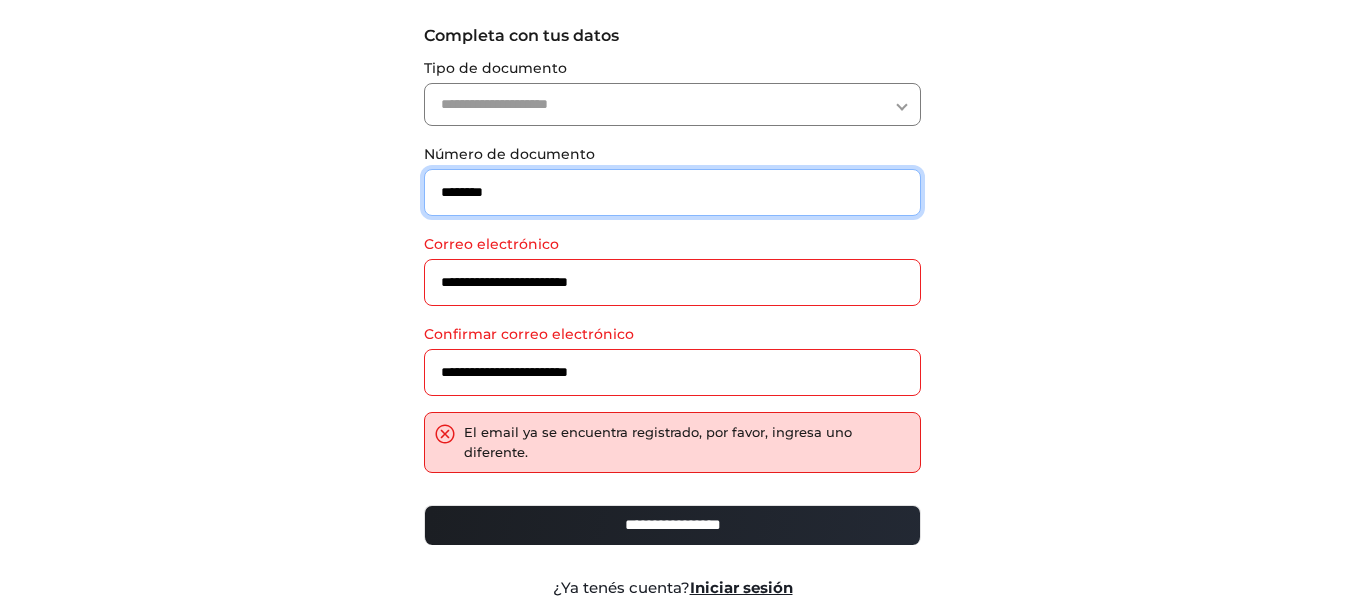 scroll, scrollTop: 288, scrollLeft: 0, axis: vertical 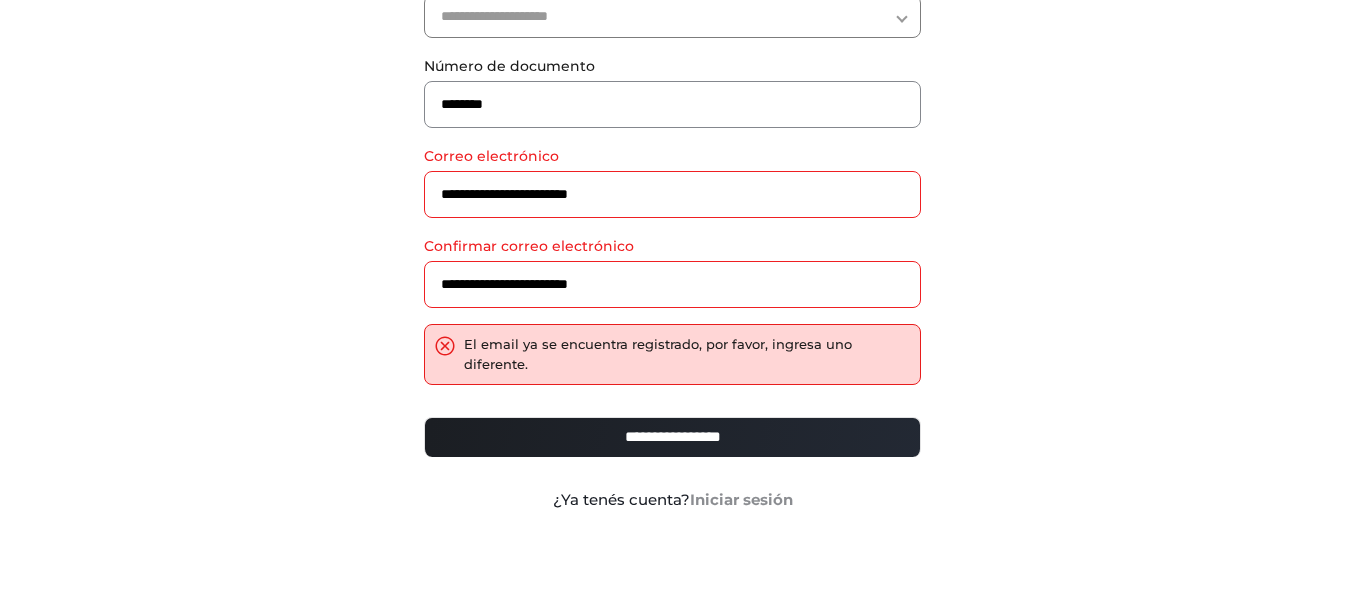 click on "Iniciar sesión" at bounding box center (741, 499) 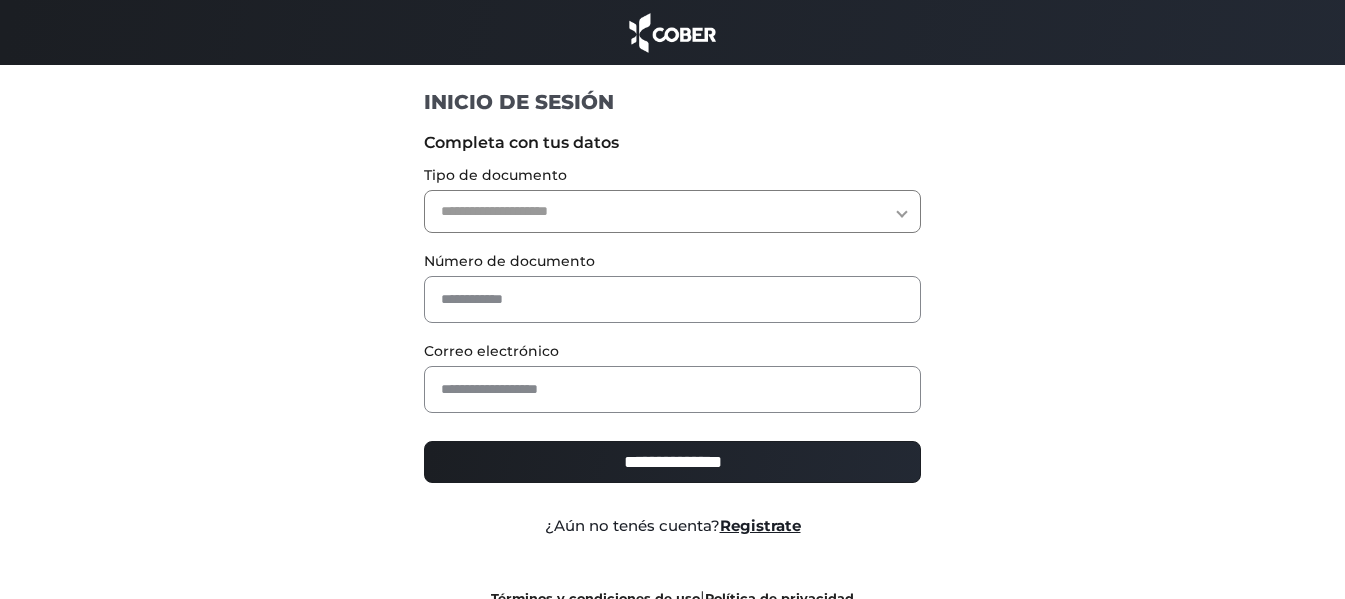 scroll, scrollTop: 0, scrollLeft: 0, axis: both 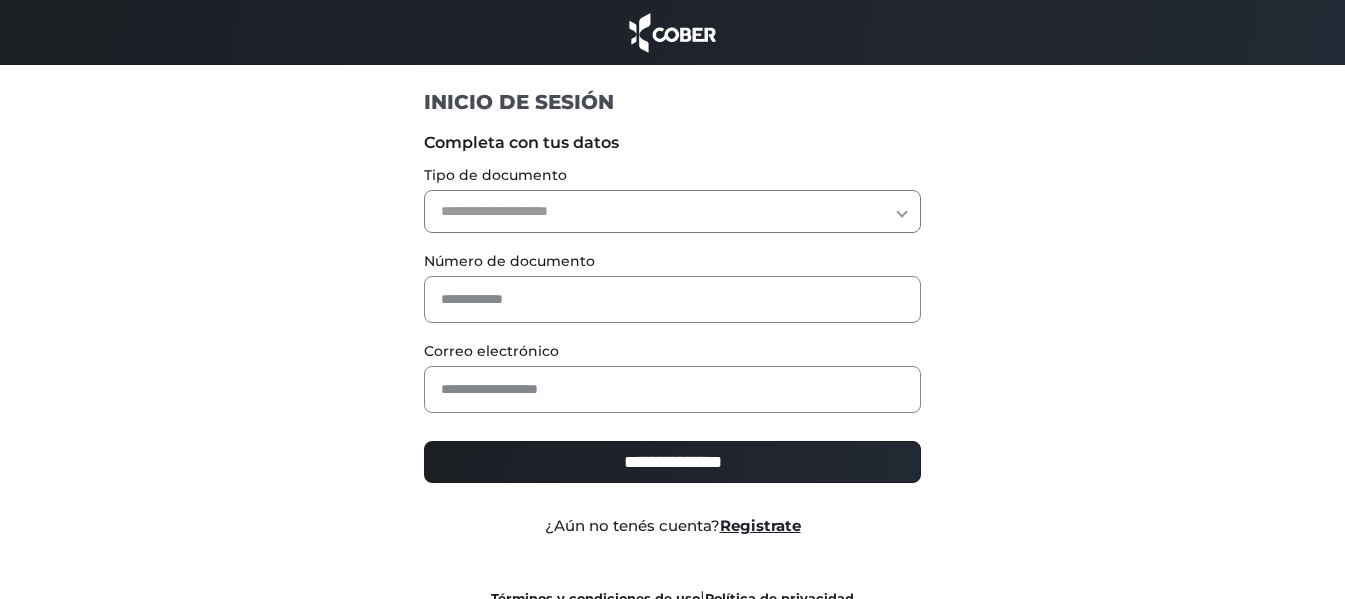 click on "**********" at bounding box center (672, 211) 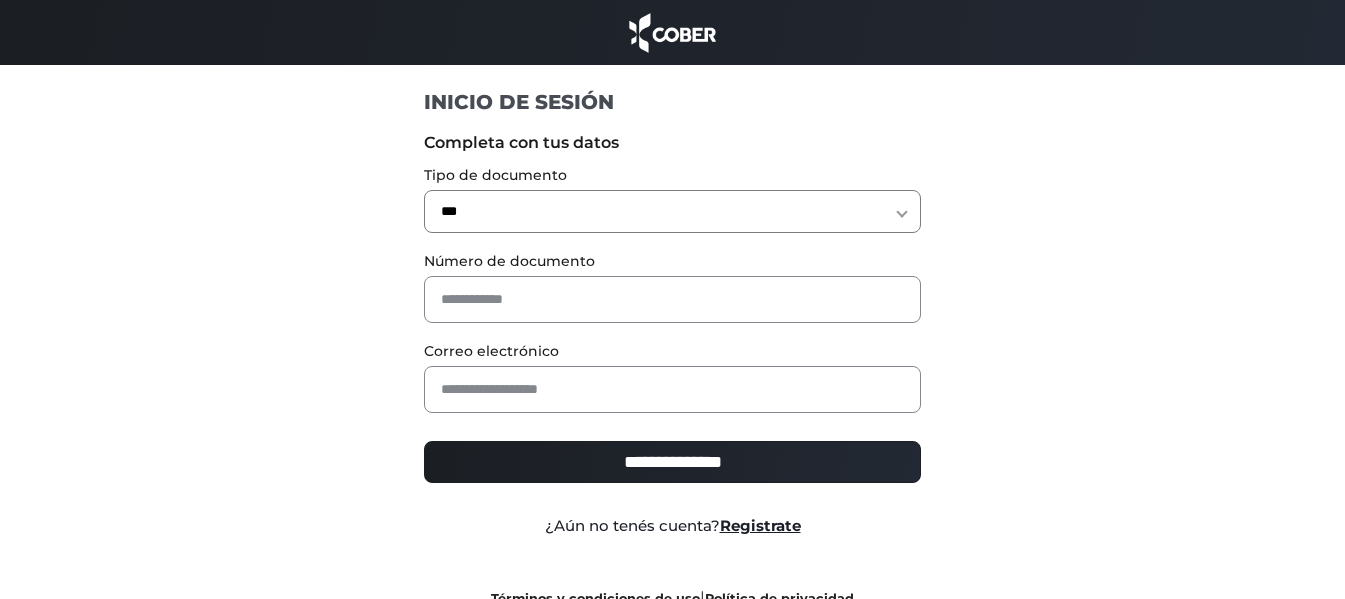 click on "Número de documento" at bounding box center [672, 261] 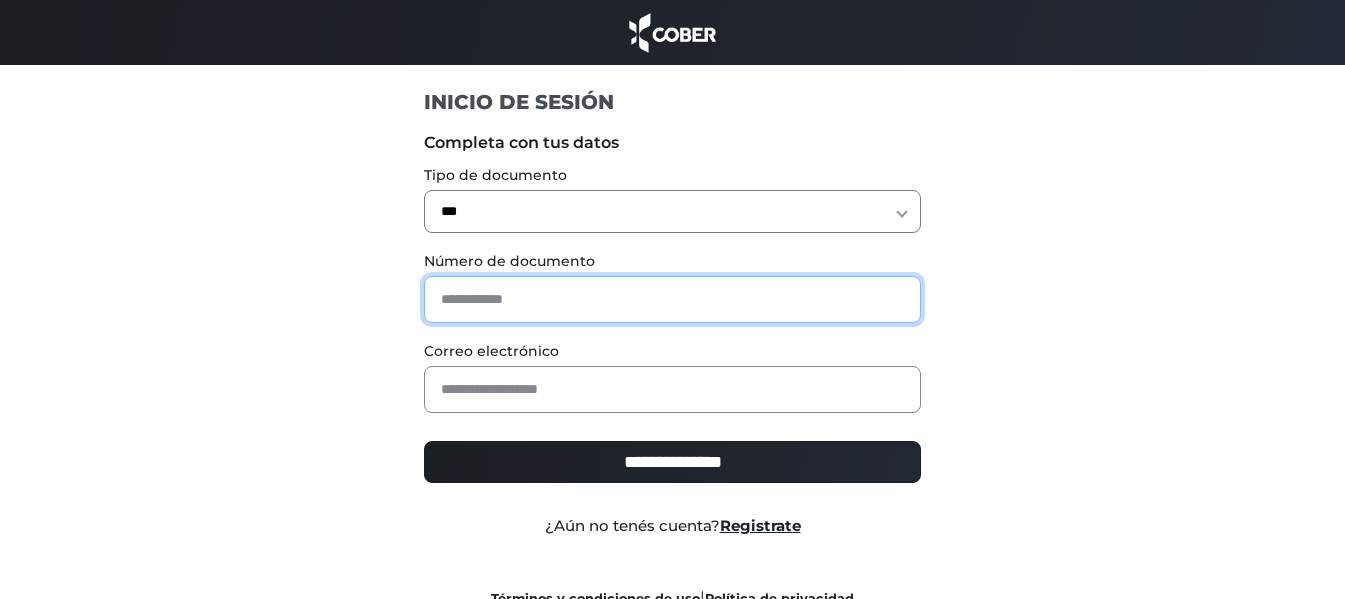 click at bounding box center (672, 299) 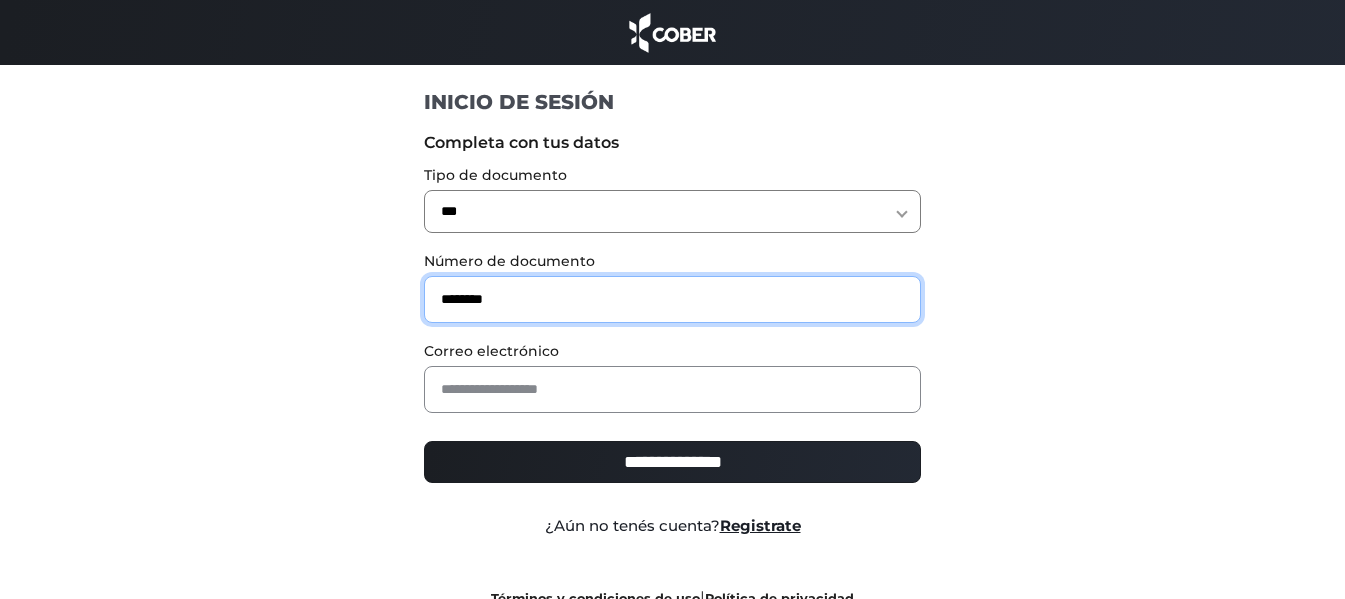 type on "********" 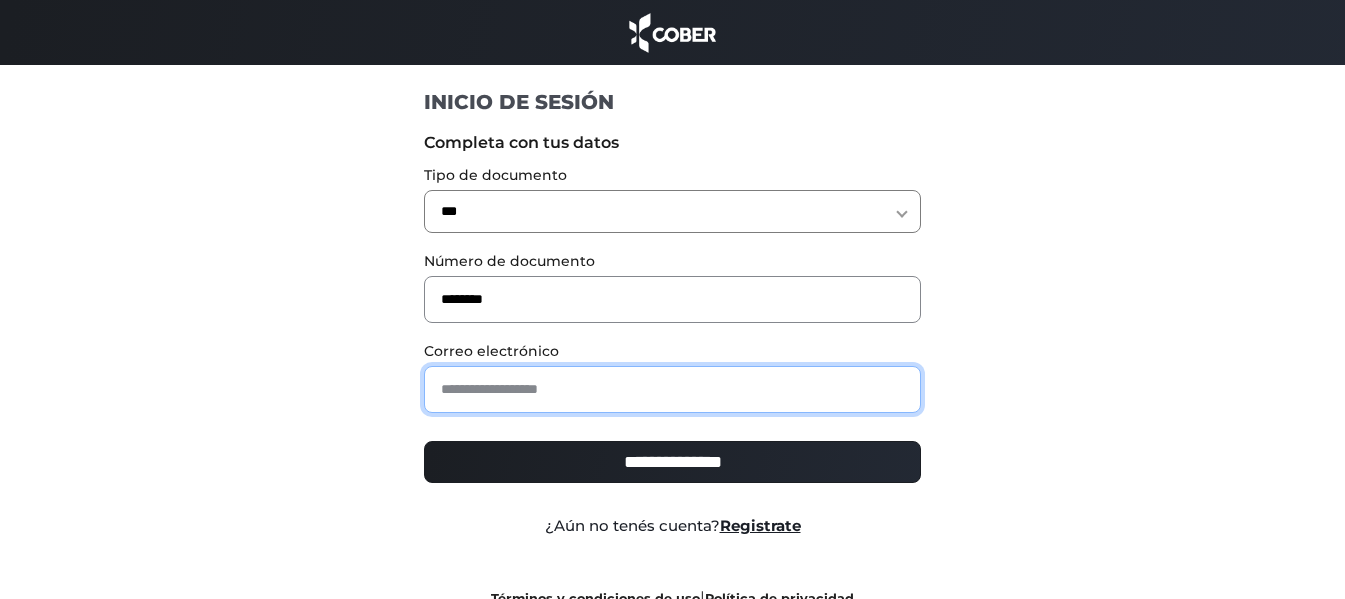 click at bounding box center [672, 389] 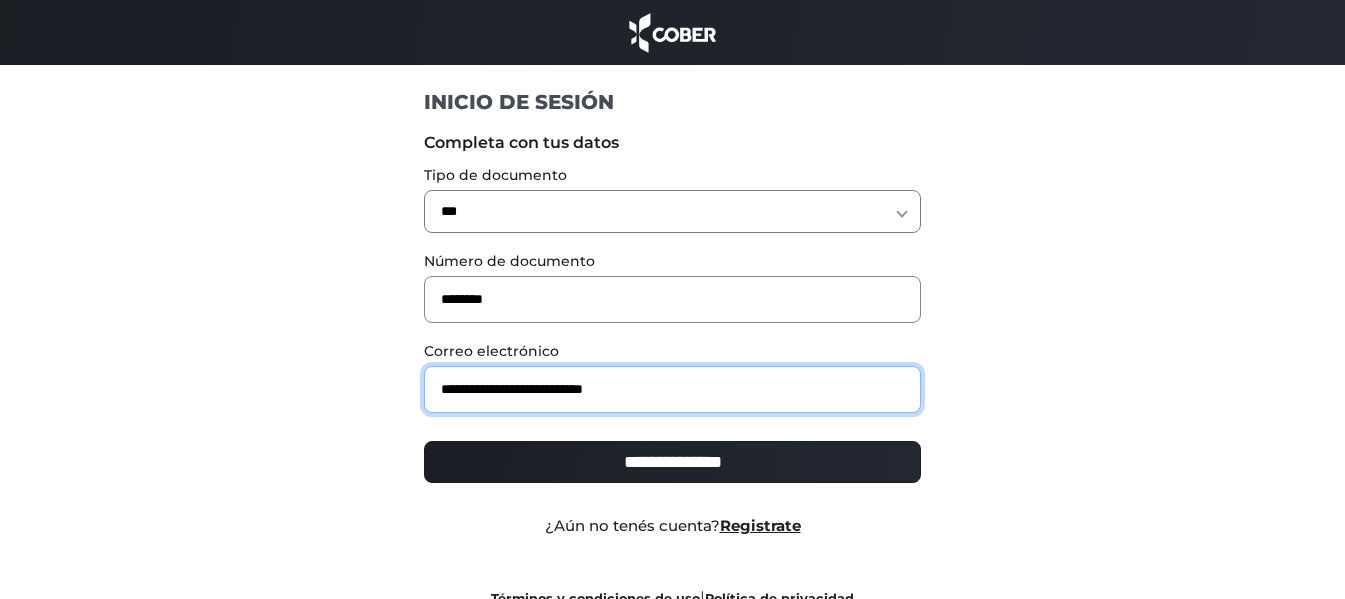 type on "**********" 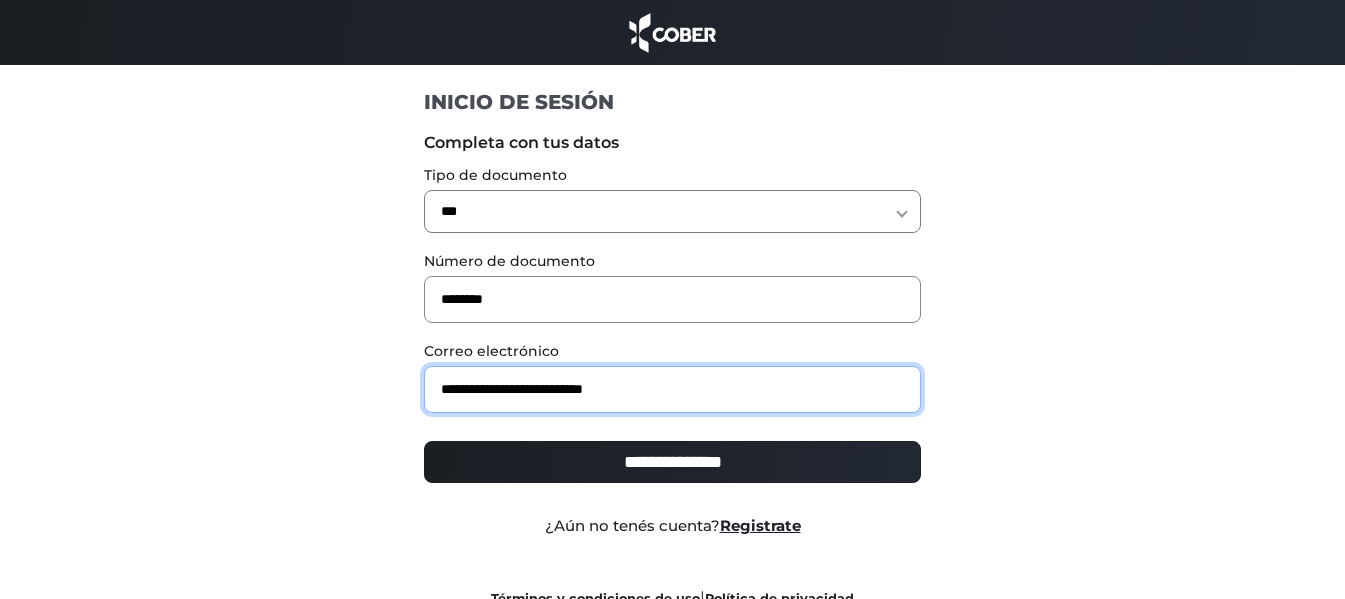 click on "**********" at bounding box center (672, 462) 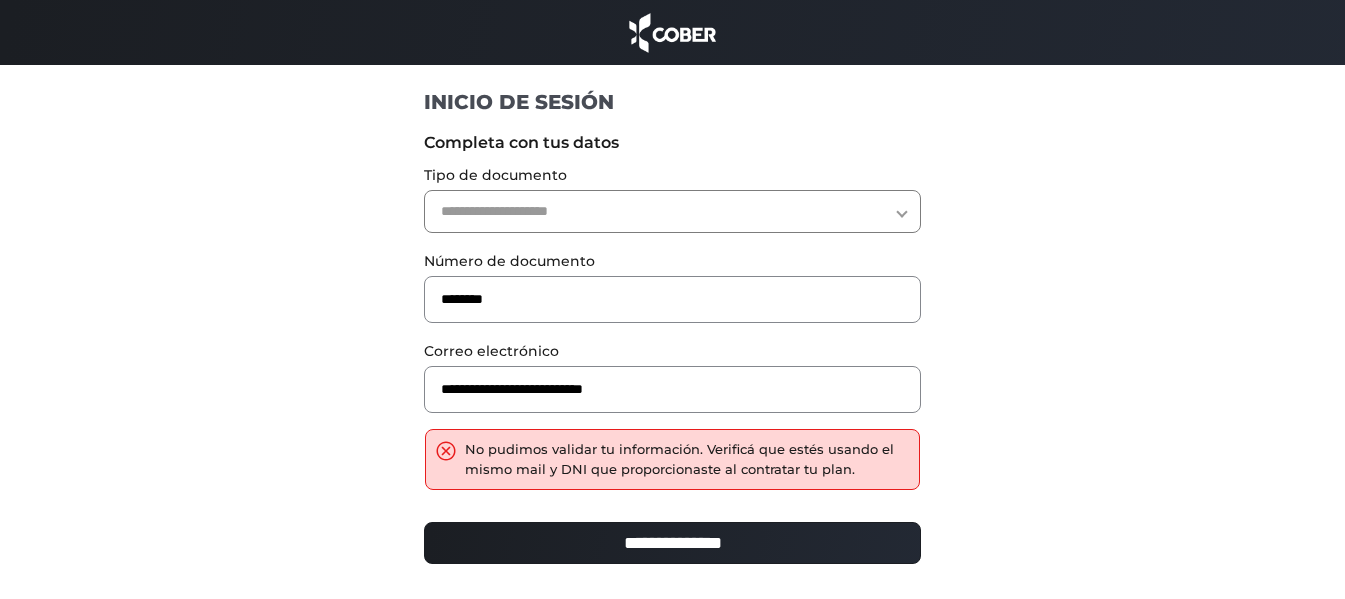 scroll, scrollTop: 0, scrollLeft: 0, axis: both 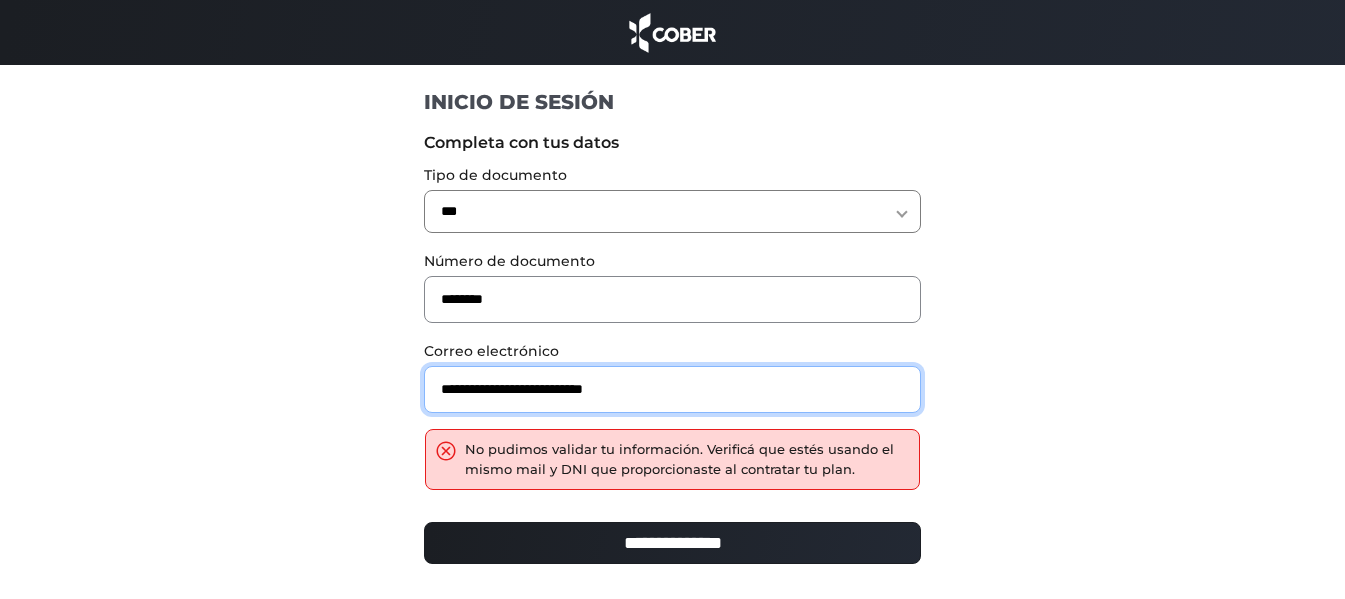 click on "**********" at bounding box center [672, 389] 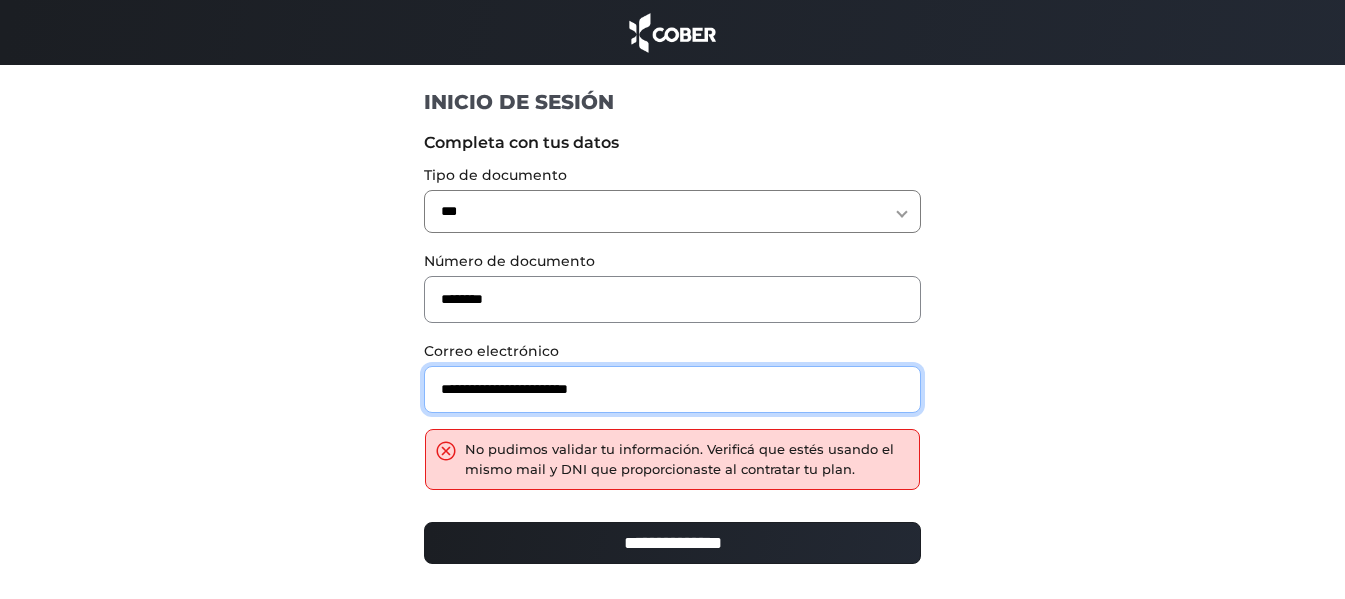 type on "**********" 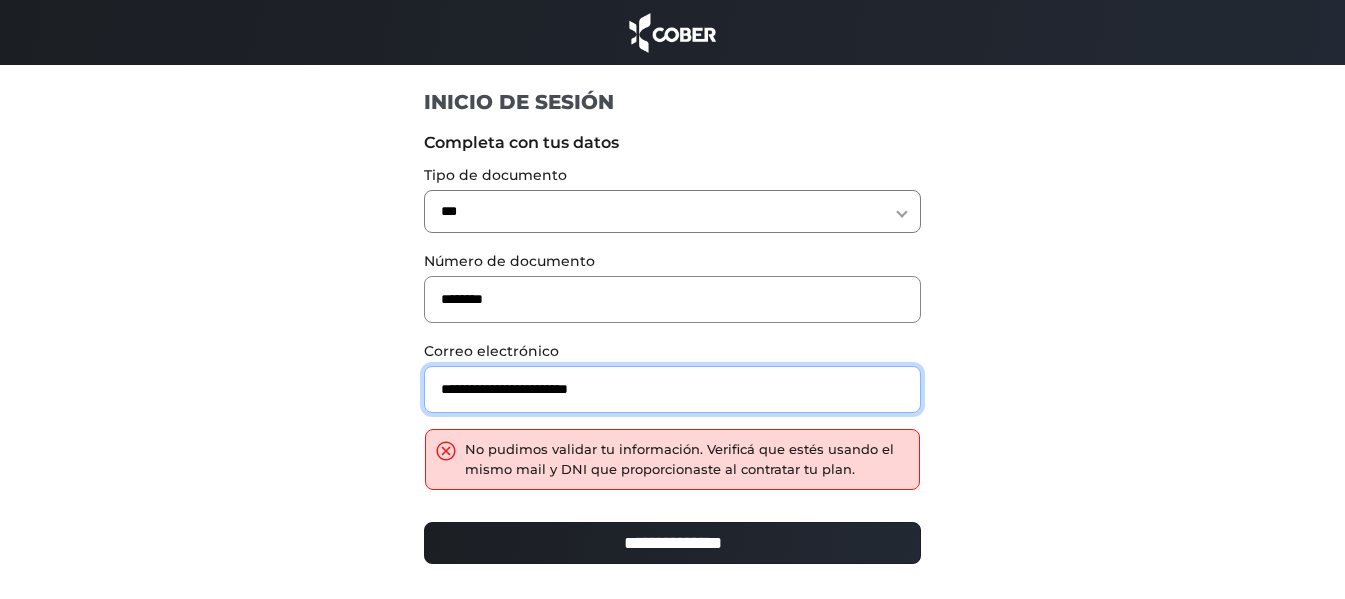click on "**********" at bounding box center (672, 543) 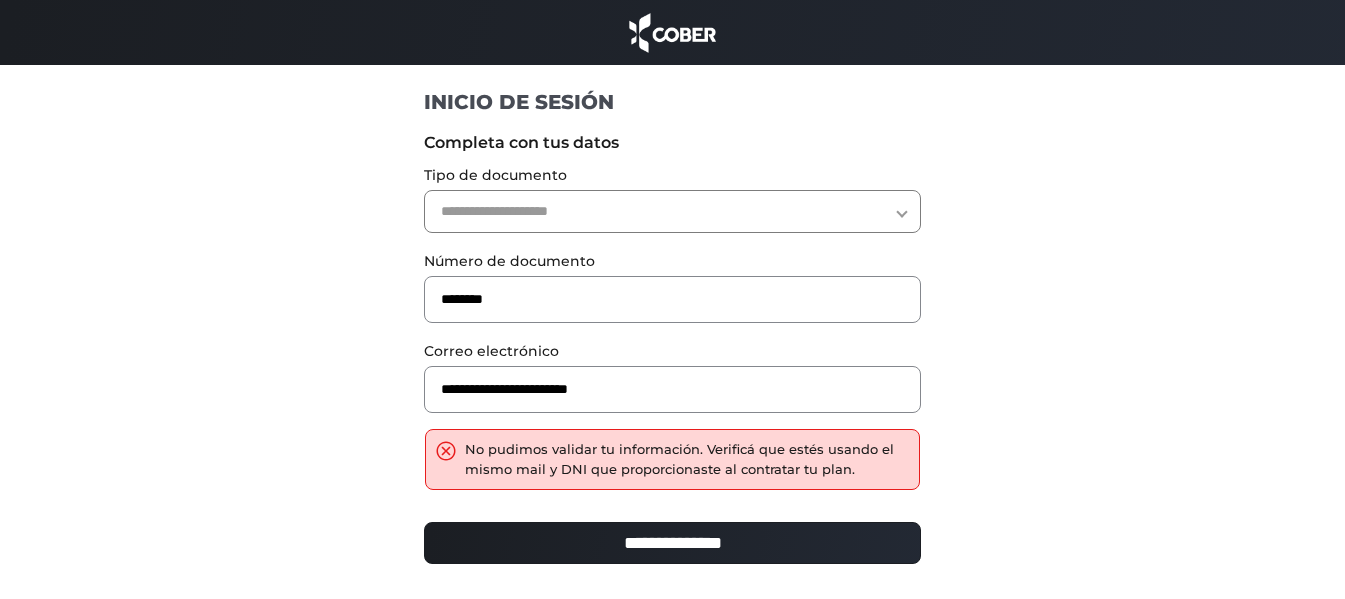 scroll, scrollTop: 0, scrollLeft: 0, axis: both 